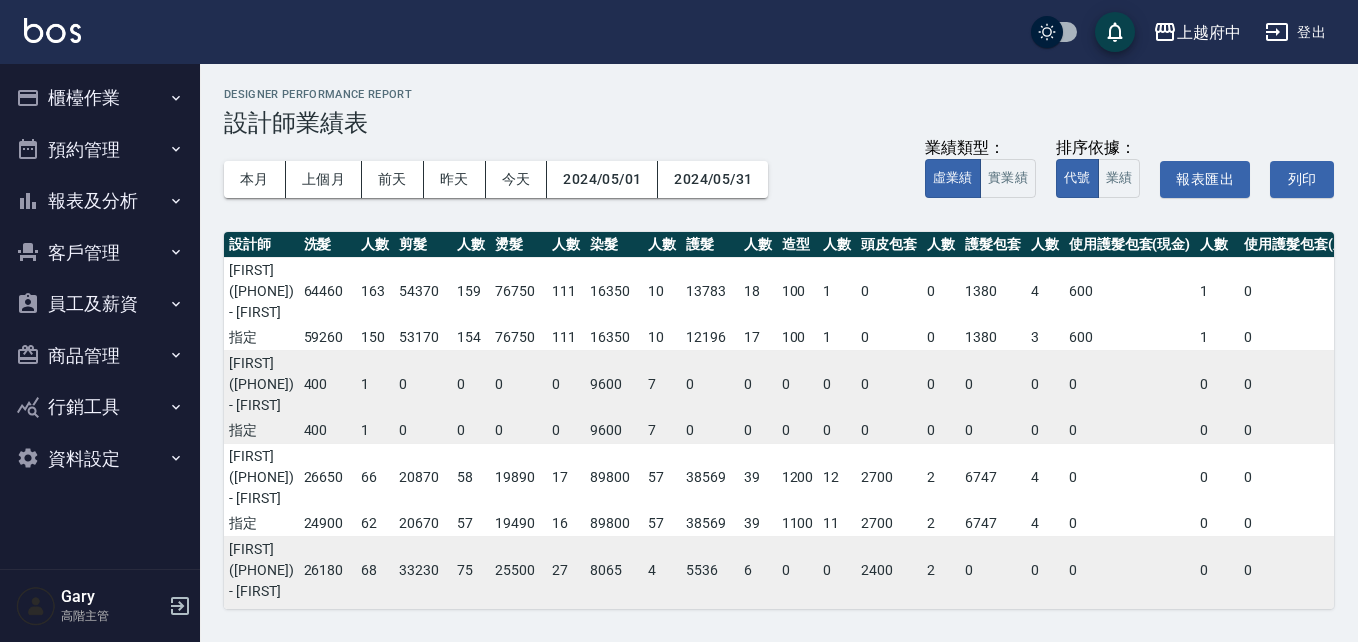 scroll, scrollTop: 0, scrollLeft: 0, axis: both 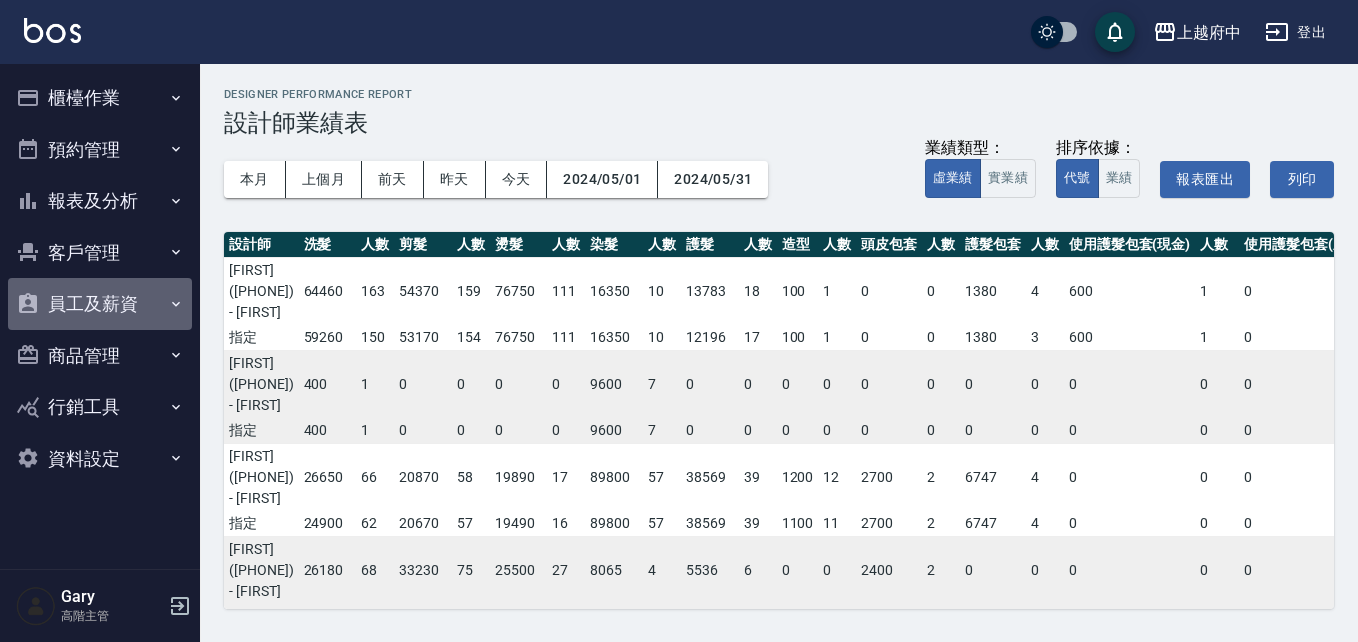 click on "員工及薪資" at bounding box center [100, 304] 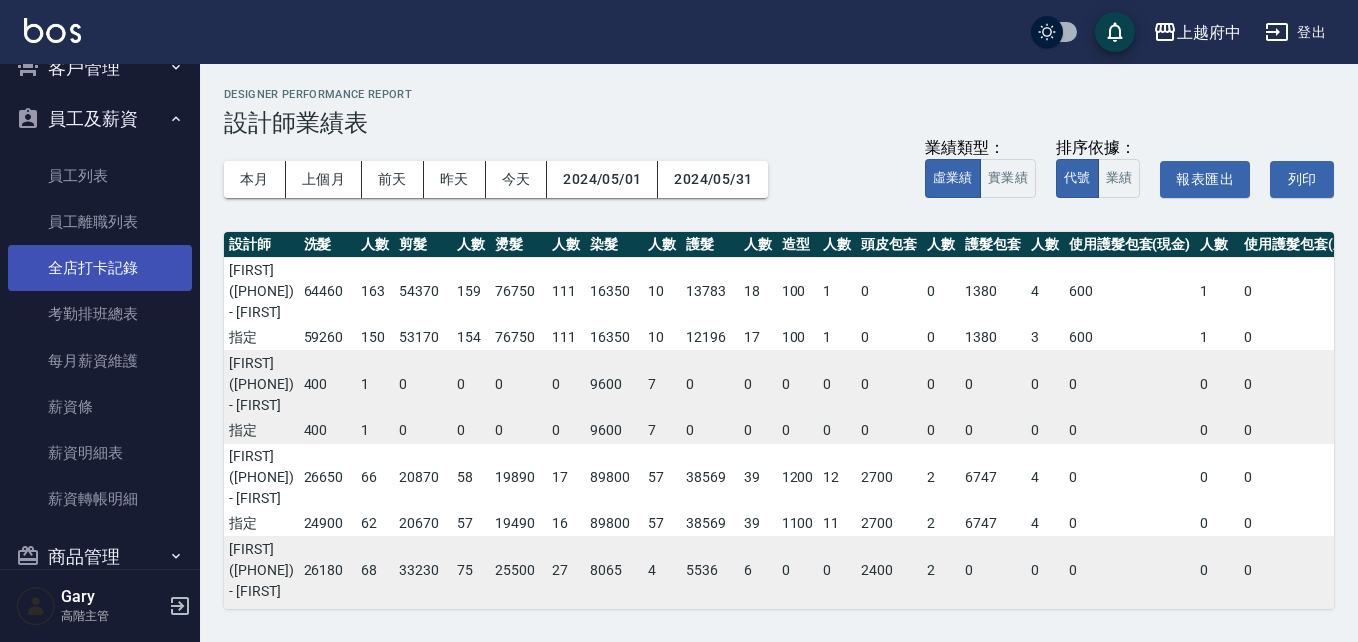 scroll, scrollTop: 200, scrollLeft: 0, axis: vertical 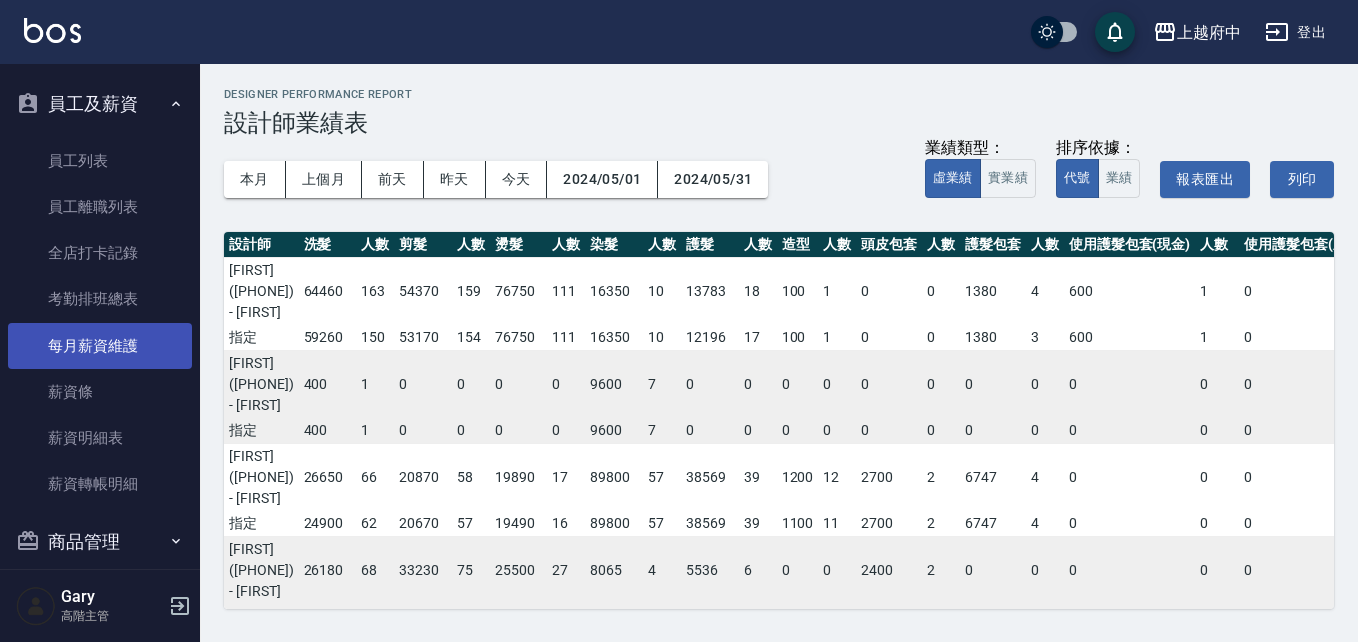 click on "每月薪資維護" at bounding box center [100, 346] 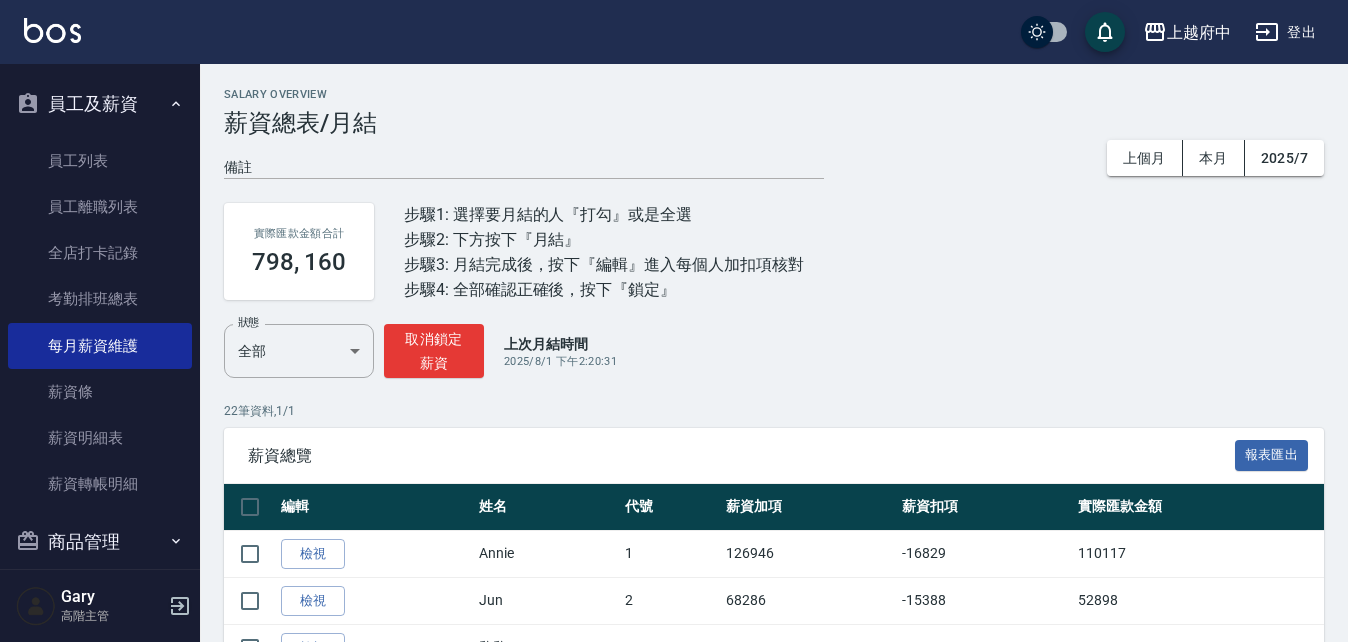 click 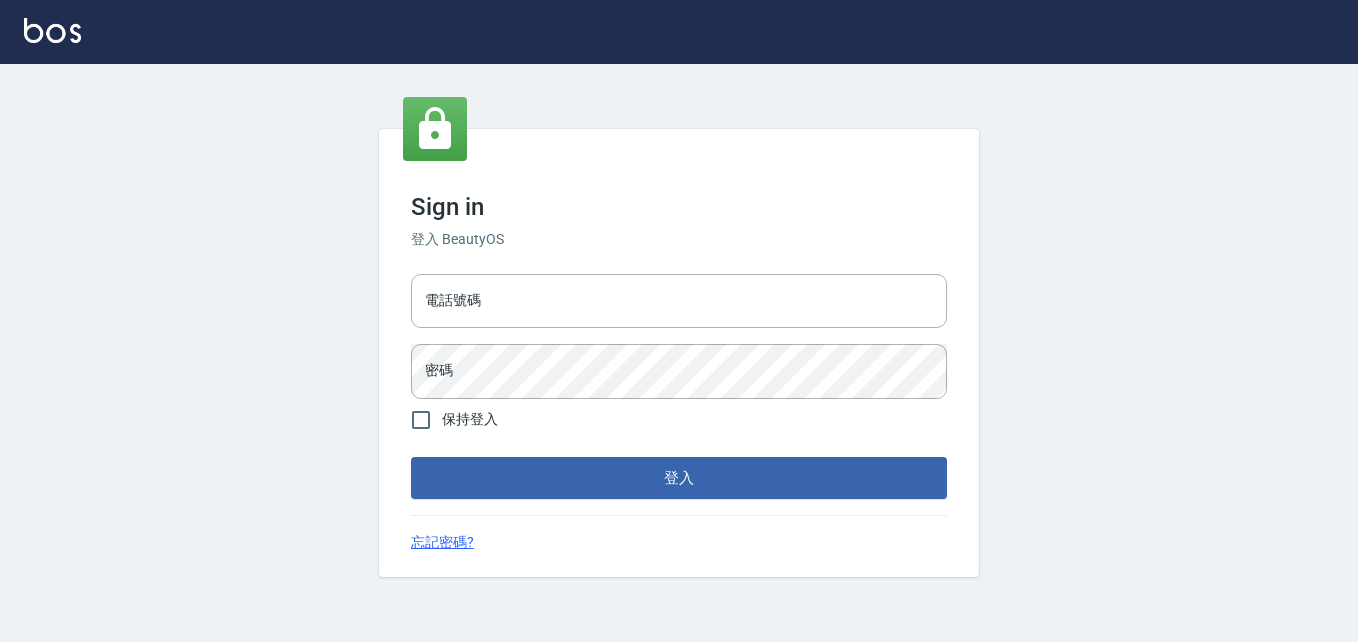 scroll, scrollTop: 0, scrollLeft: 0, axis: both 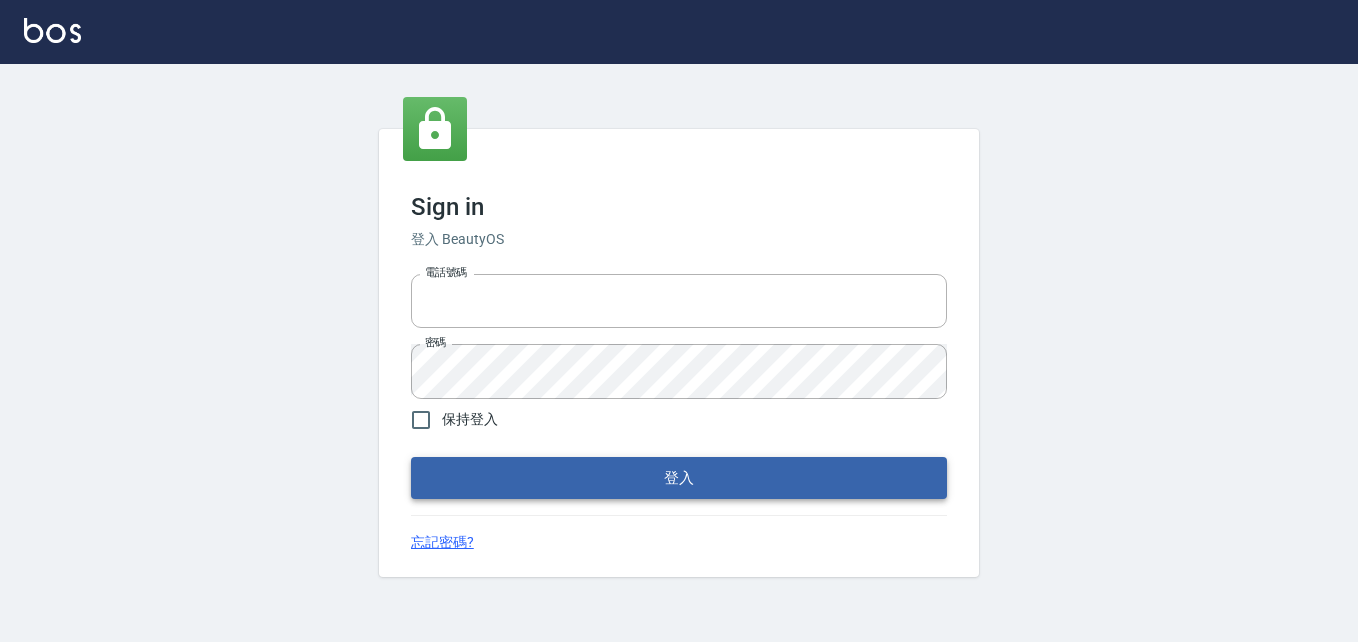 type on "0911903627" 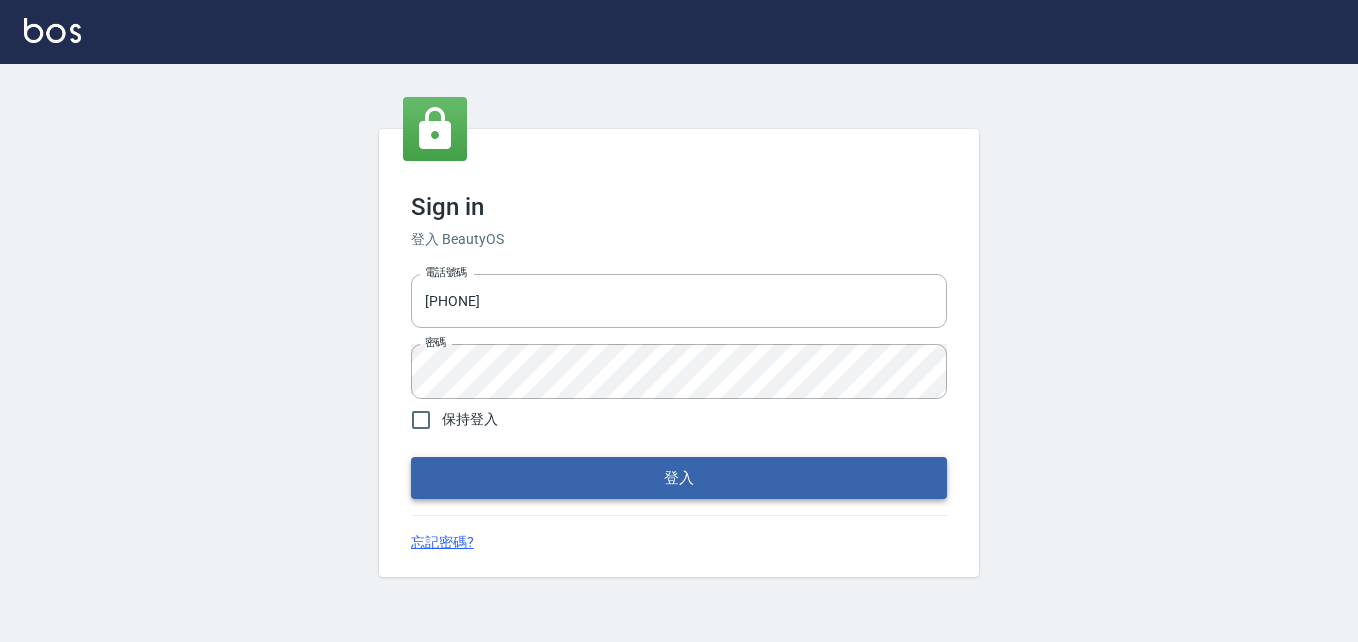 click on "登入" at bounding box center [679, 478] 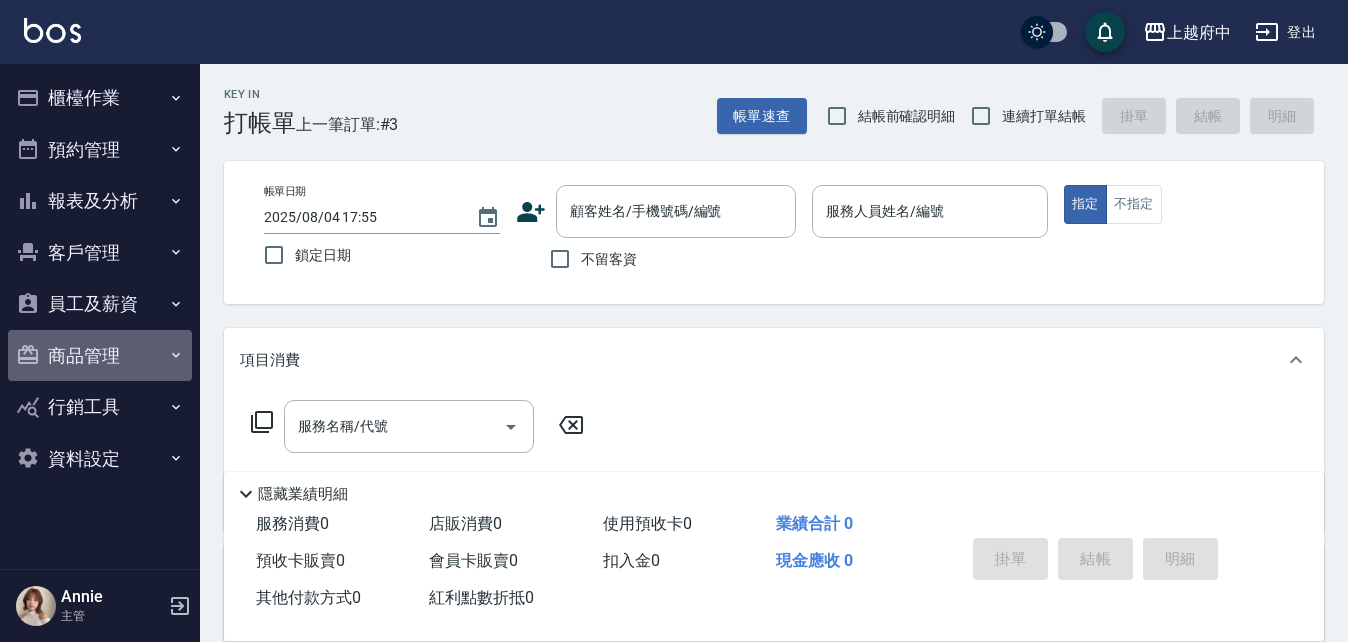 click on "商品管理" at bounding box center (100, 356) 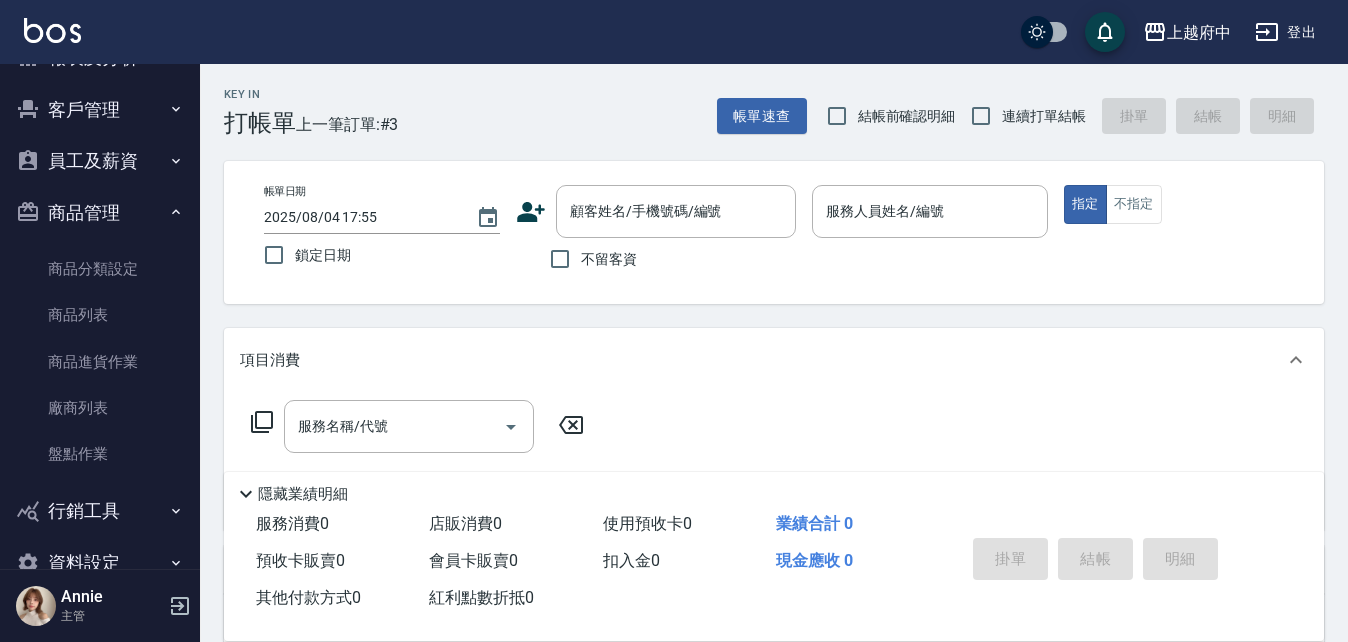 scroll, scrollTop: 186, scrollLeft: 0, axis: vertical 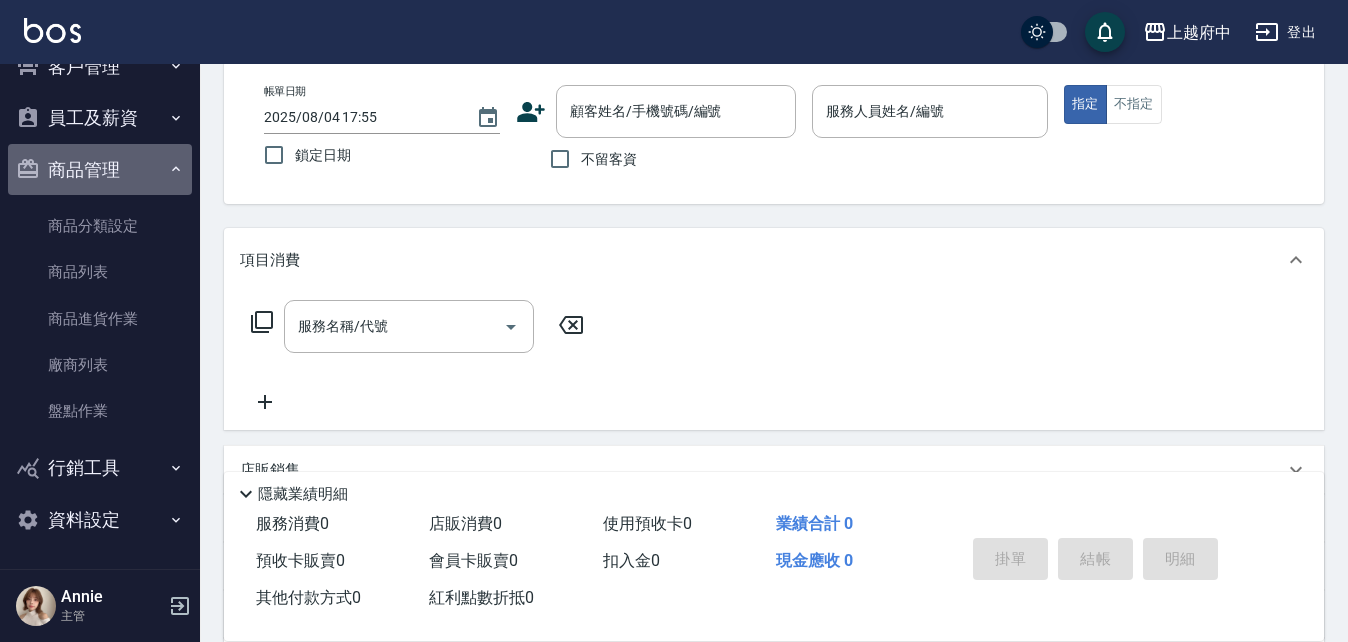 click on "商品管理" at bounding box center (100, 170) 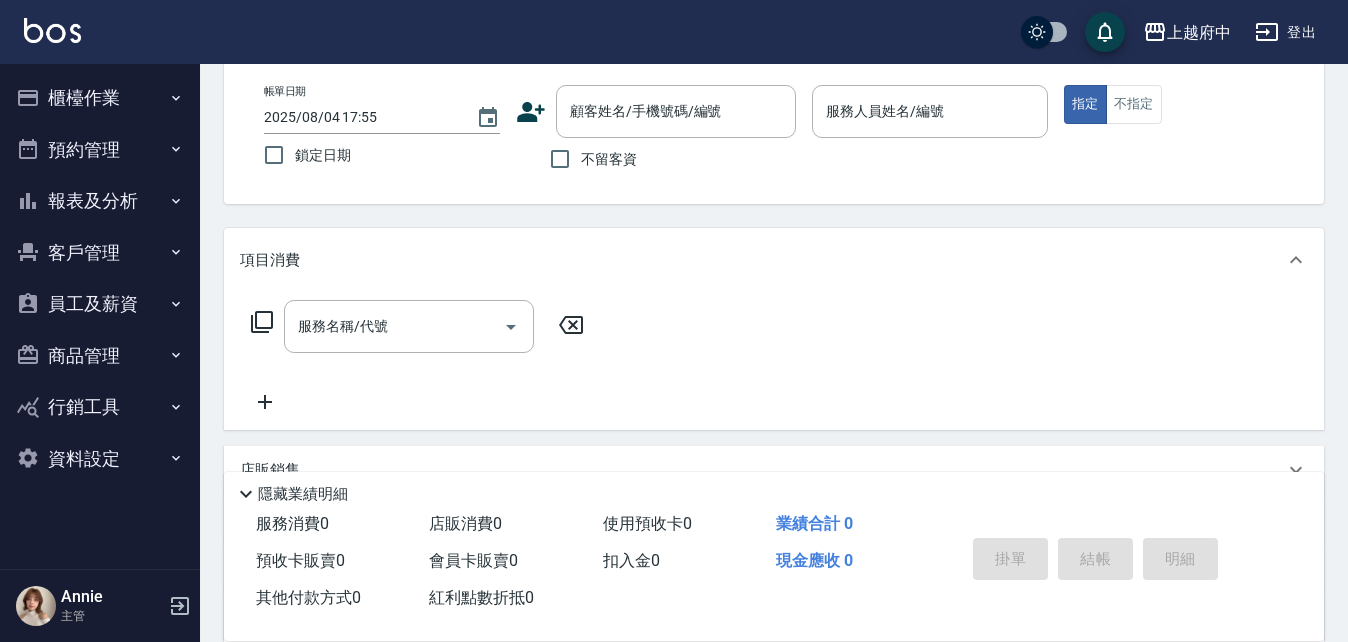 scroll, scrollTop: 0, scrollLeft: 0, axis: both 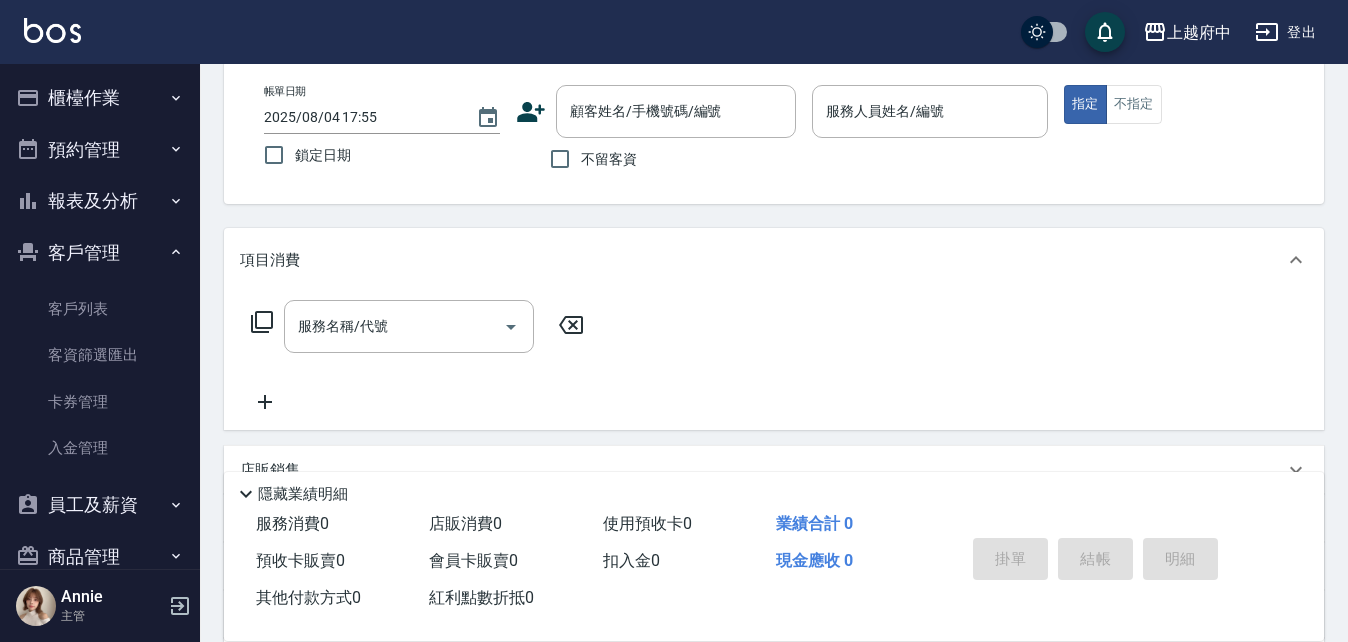 click on "客戶管理" at bounding box center [100, 253] 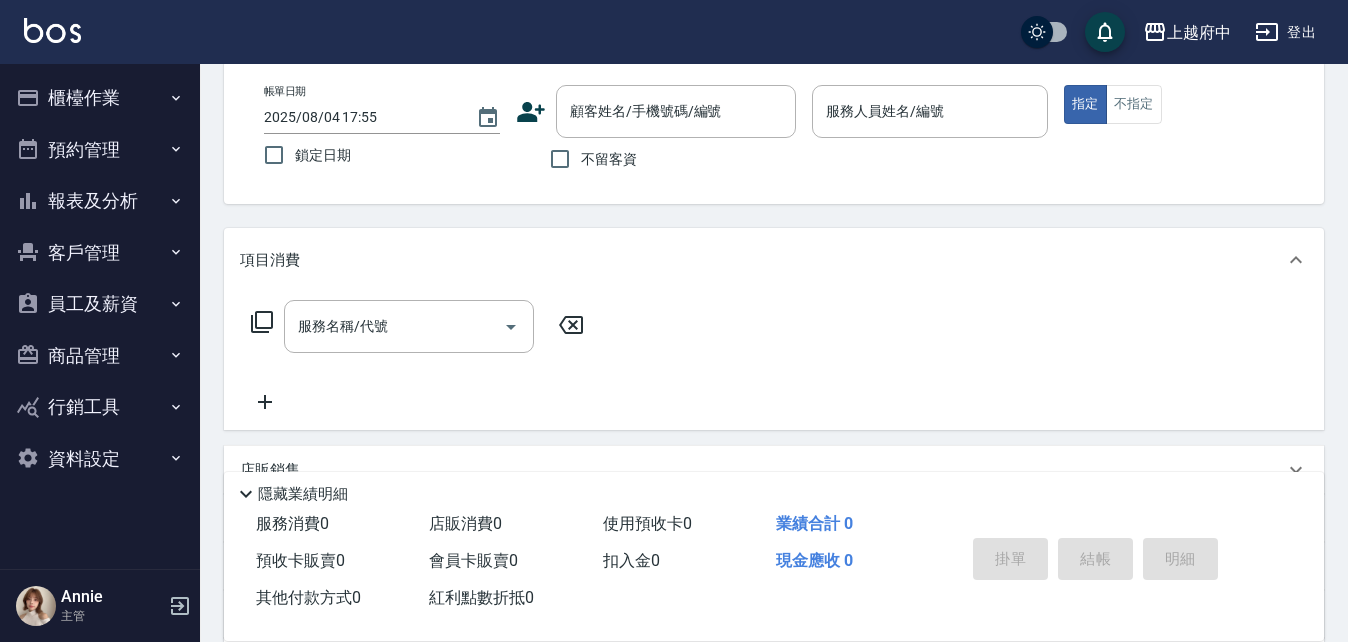 click on "員工及薪資" at bounding box center (100, 304) 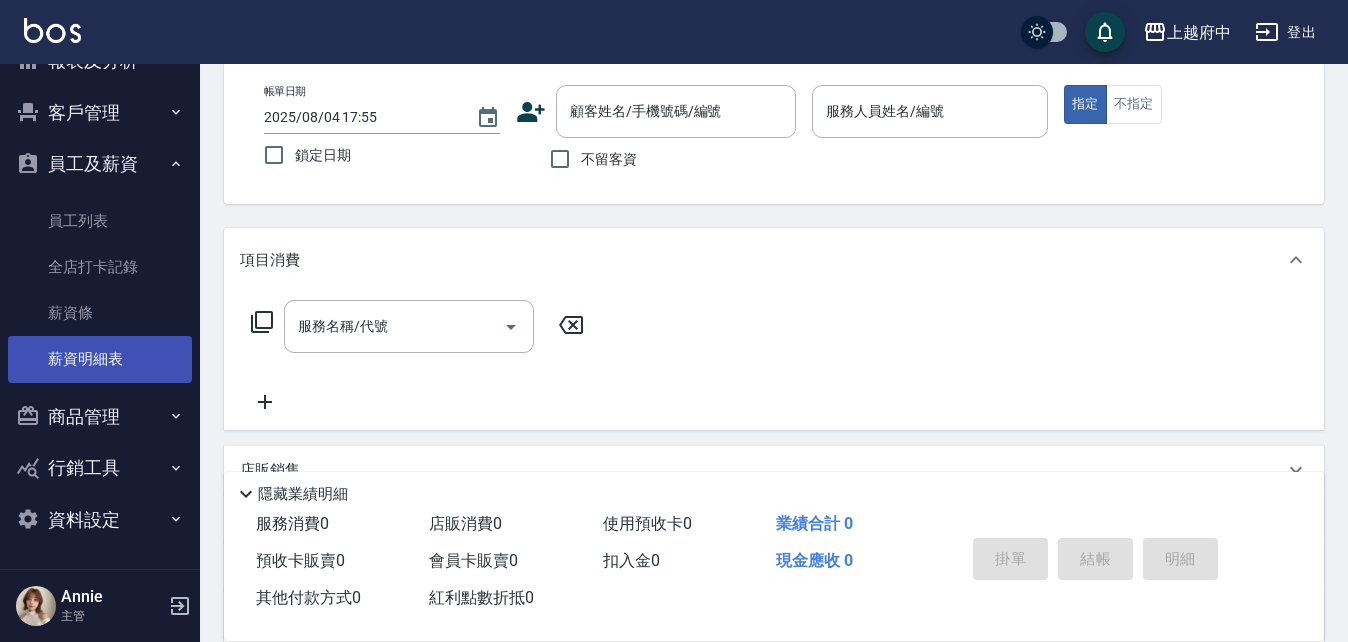 scroll, scrollTop: 0, scrollLeft: 0, axis: both 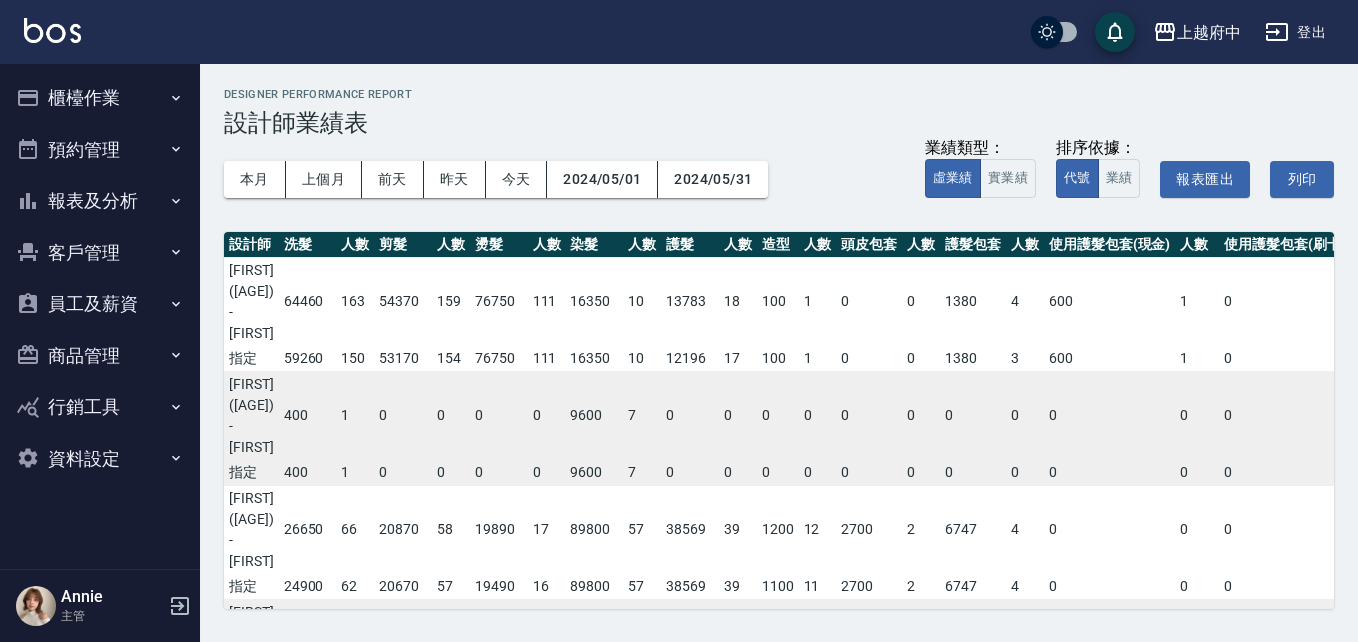 click 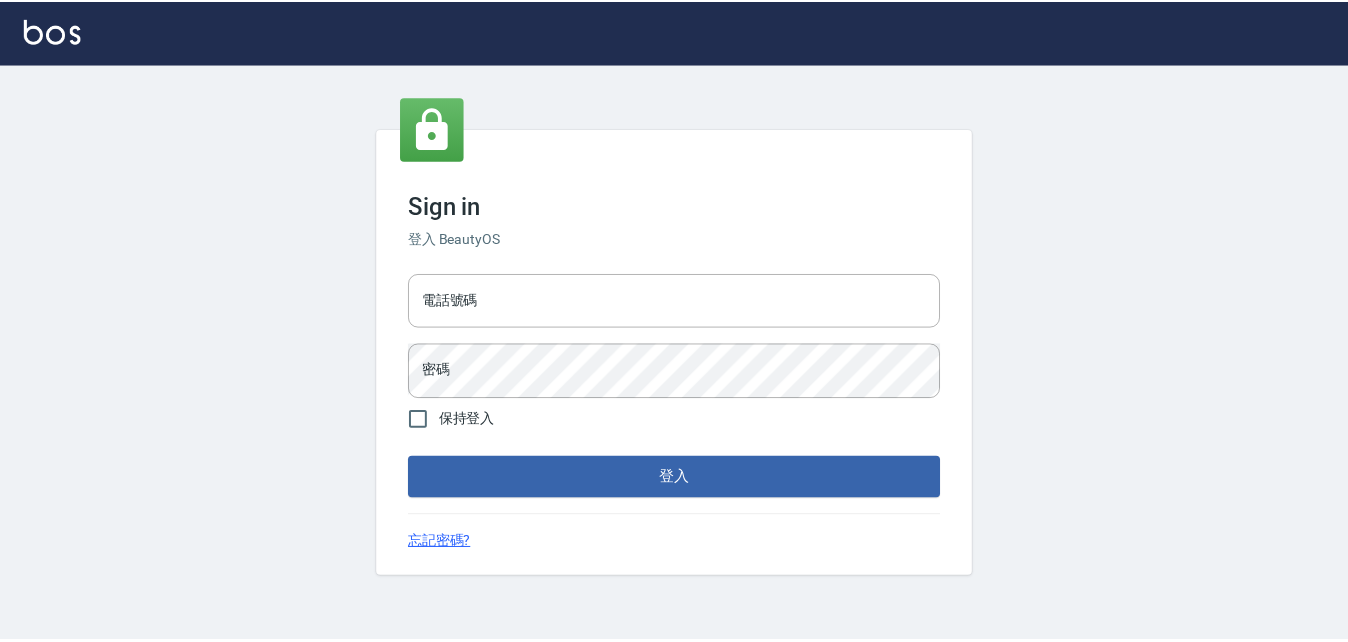 scroll, scrollTop: 0, scrollLeft: 0, axis: both 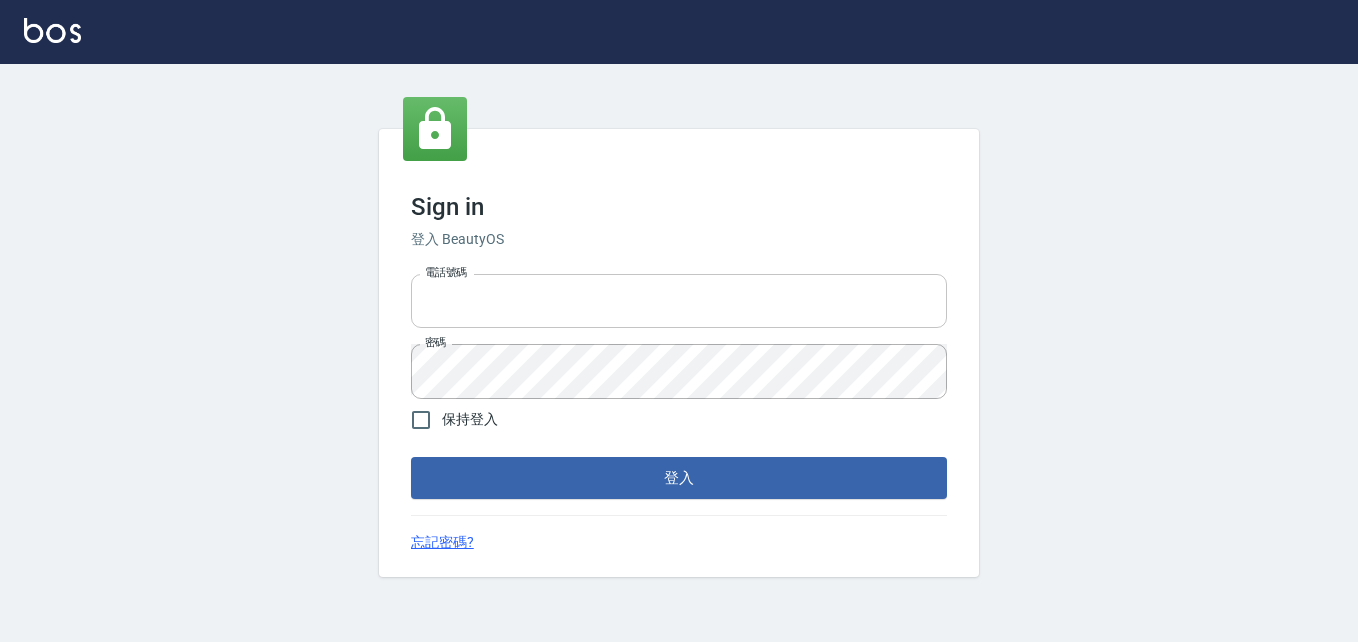 type on "[PHONE]" 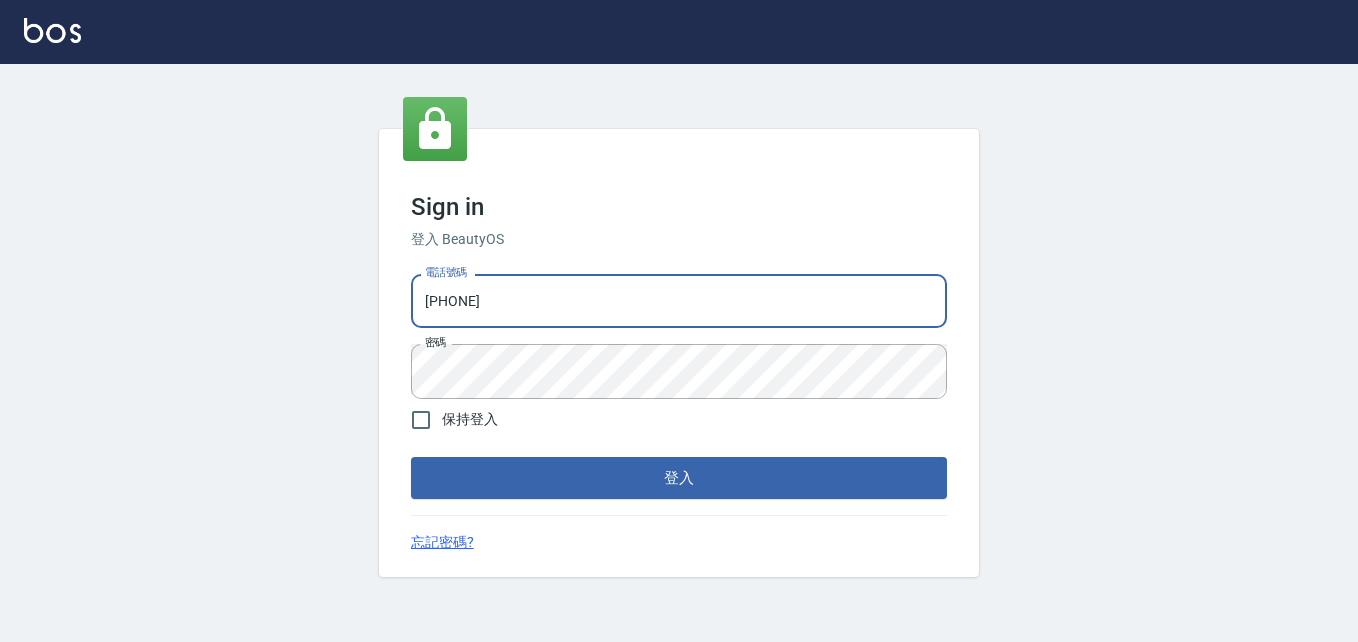 drag, startPoint x: 568, startPoint y: 306, endPoint x: 368, endPoint y: 306, distance: 200 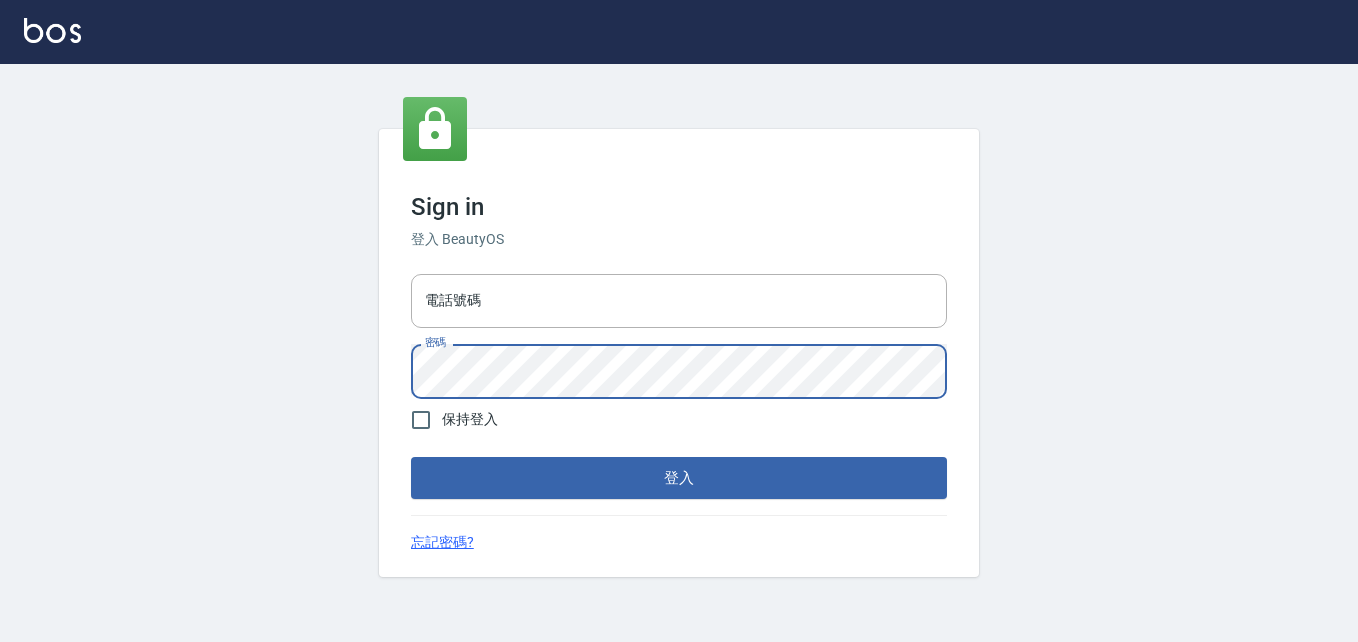 click on "Sign in 登入 BeautyOS 電話號碼 電話號碼 密碼 密碼 保持登入 登入 忘記密碼?" at bounding box center [679, 353] 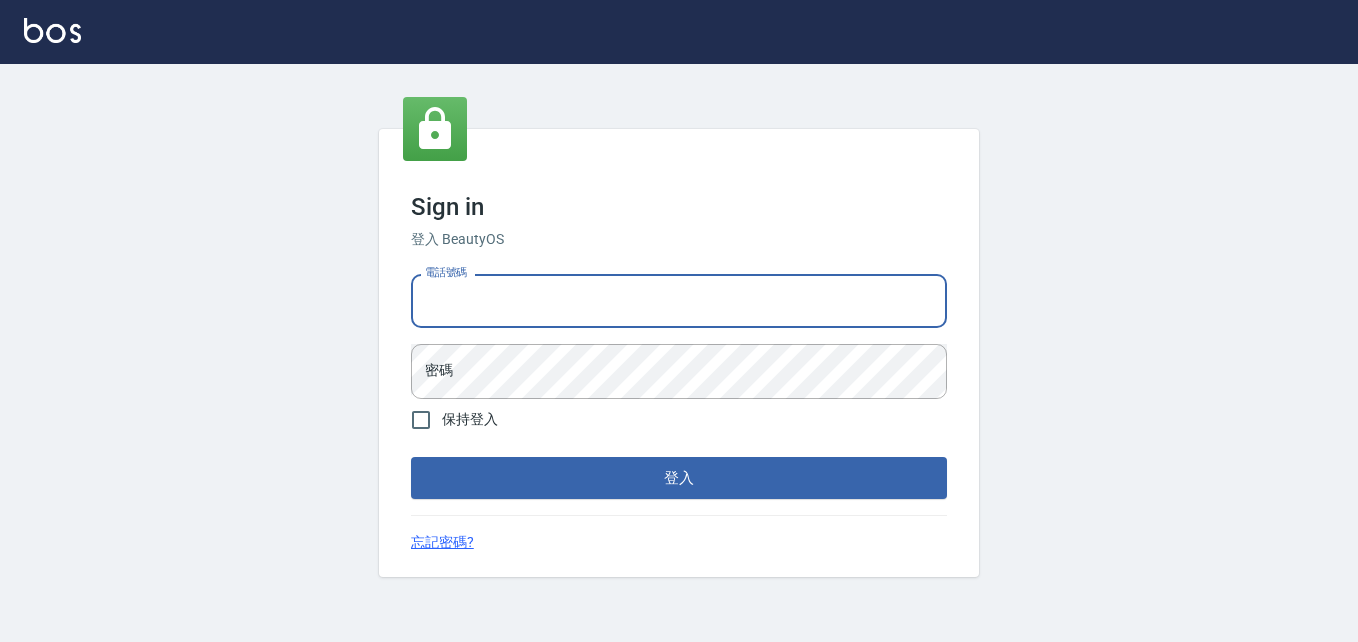 click on "電話號碼" at bounding box center [679, 301] 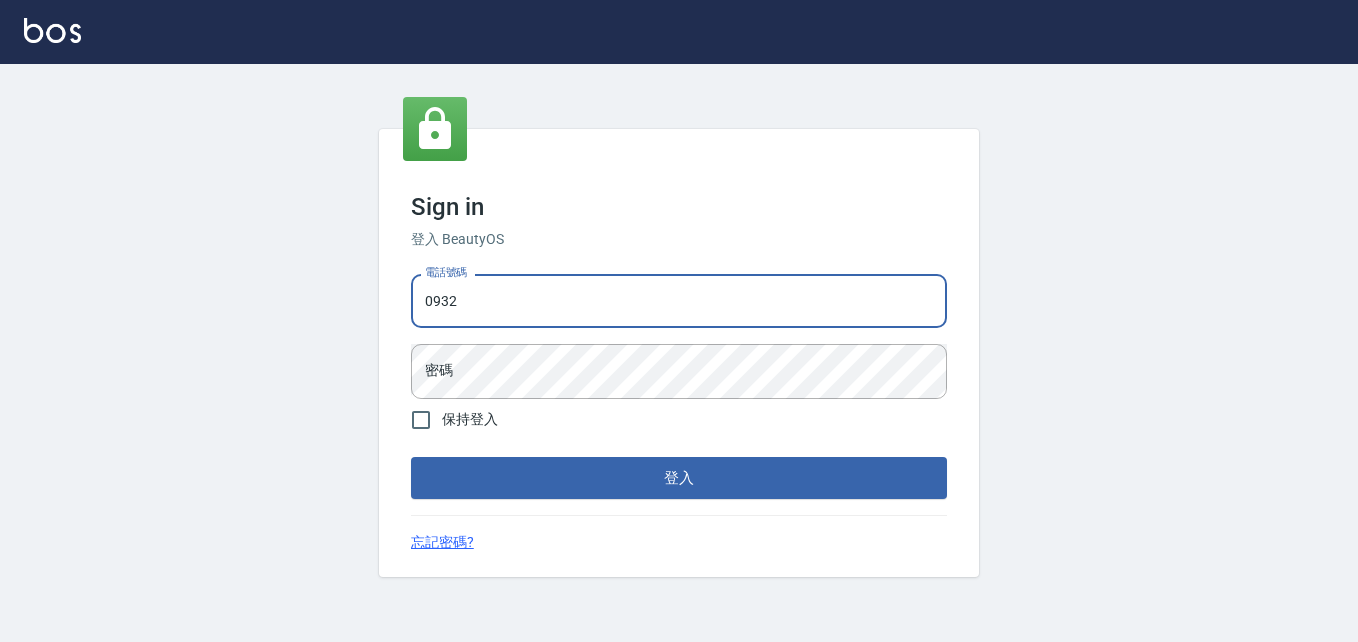 type on "0932050354" 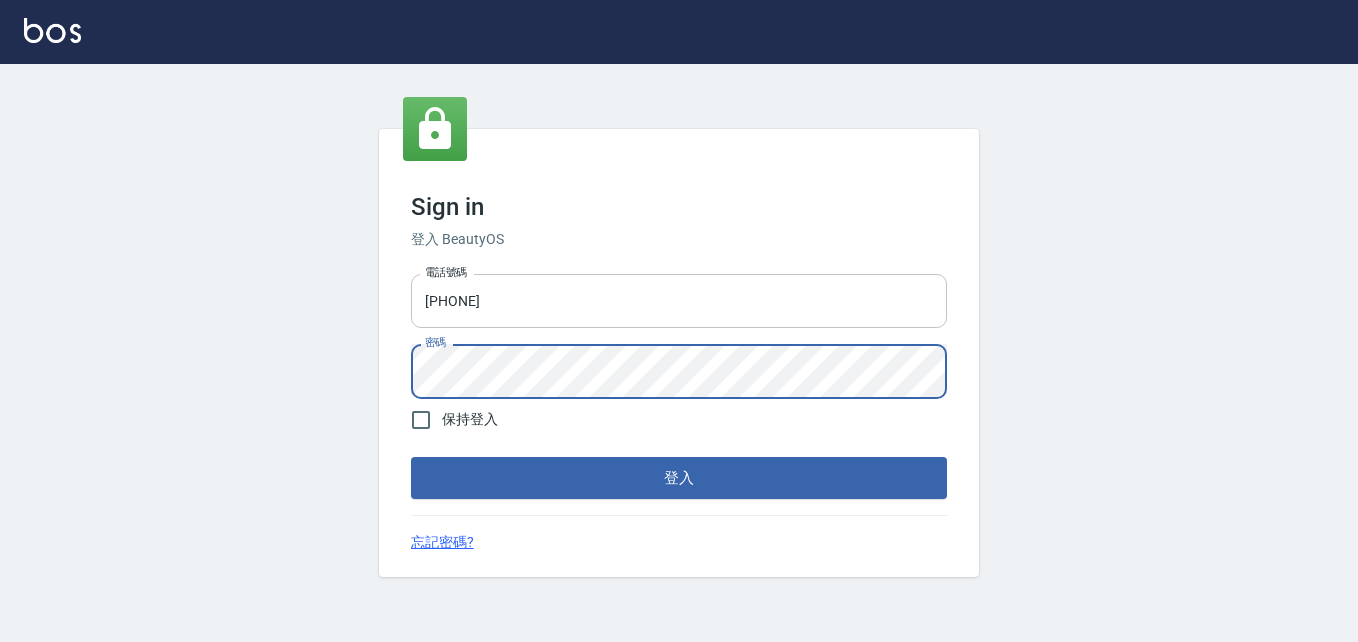 click on "登入" at bounding box center (679, 478) 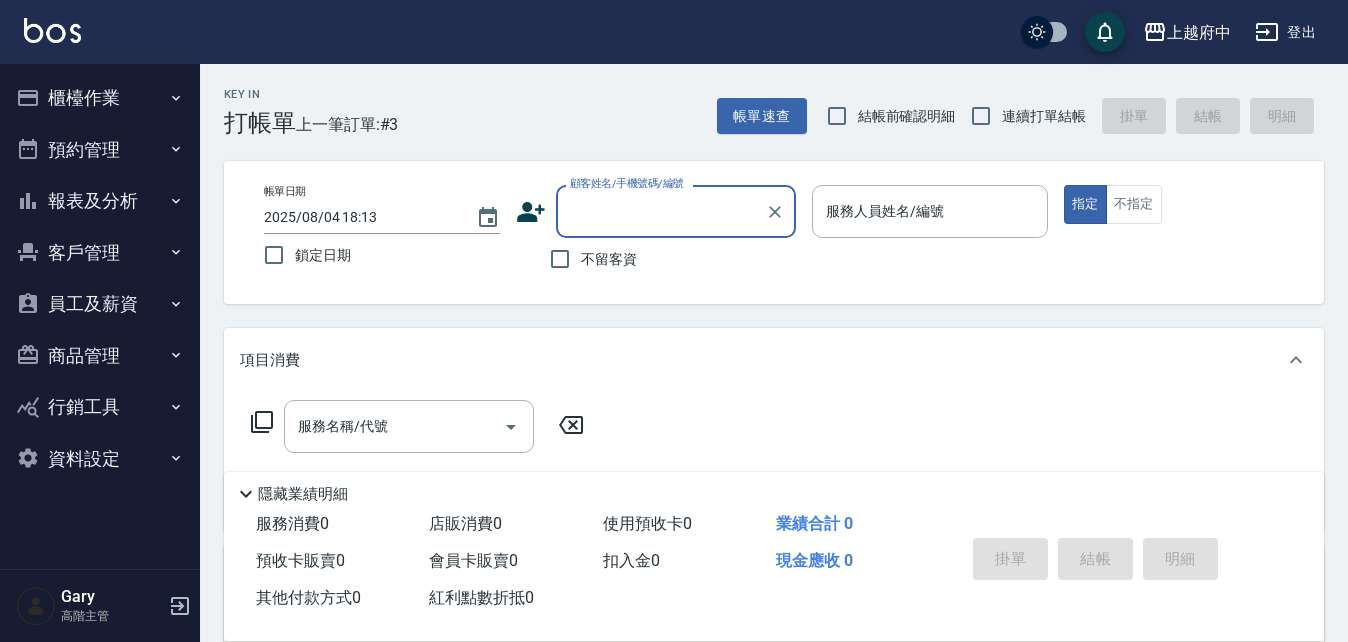 click on "員工及薪資" at bounding box center [100, 304] 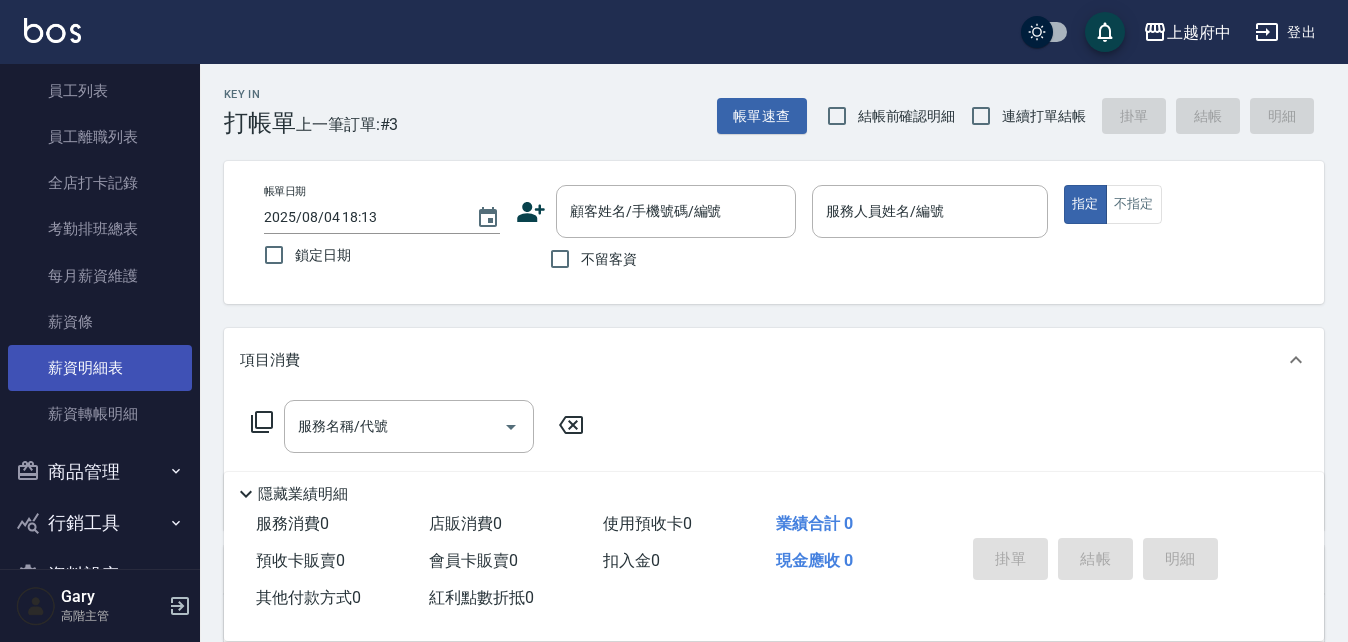 scroll, scrollTop: 300, scrollLeft: 0, axis: vertical 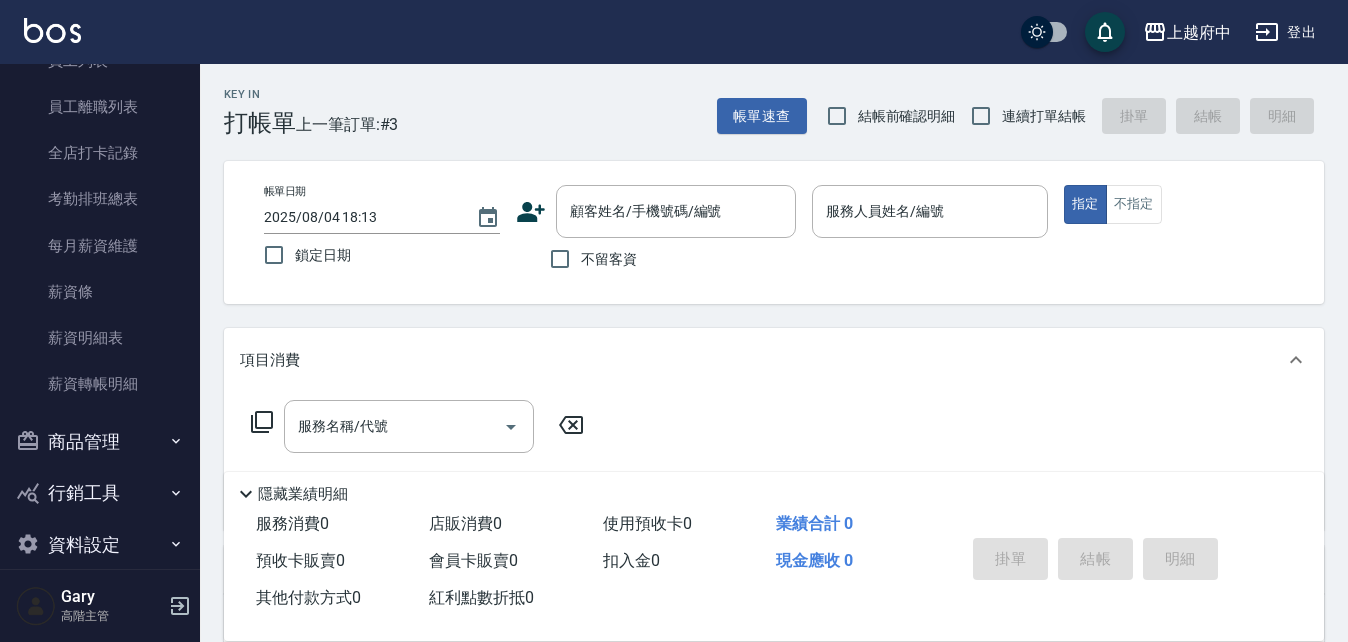 click on "商品管理" at bounding box center (100, 442) 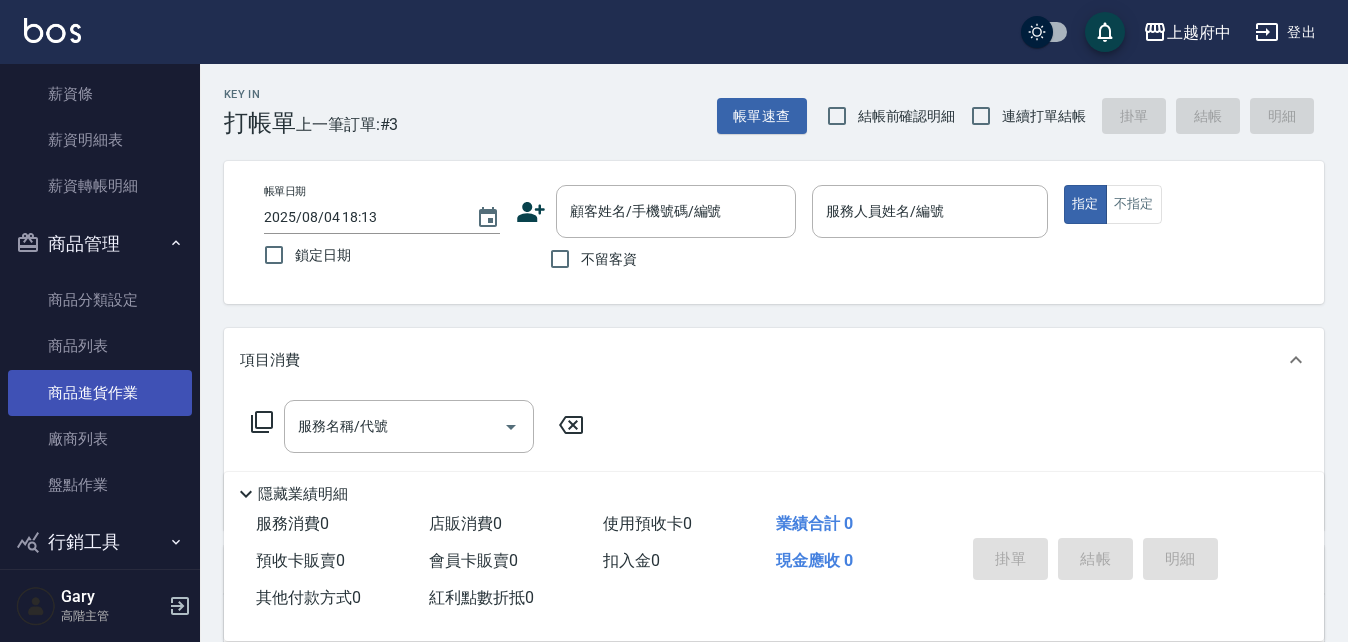 scroll, scrollTop: 500, scrollLeft: 0, axis: vertical 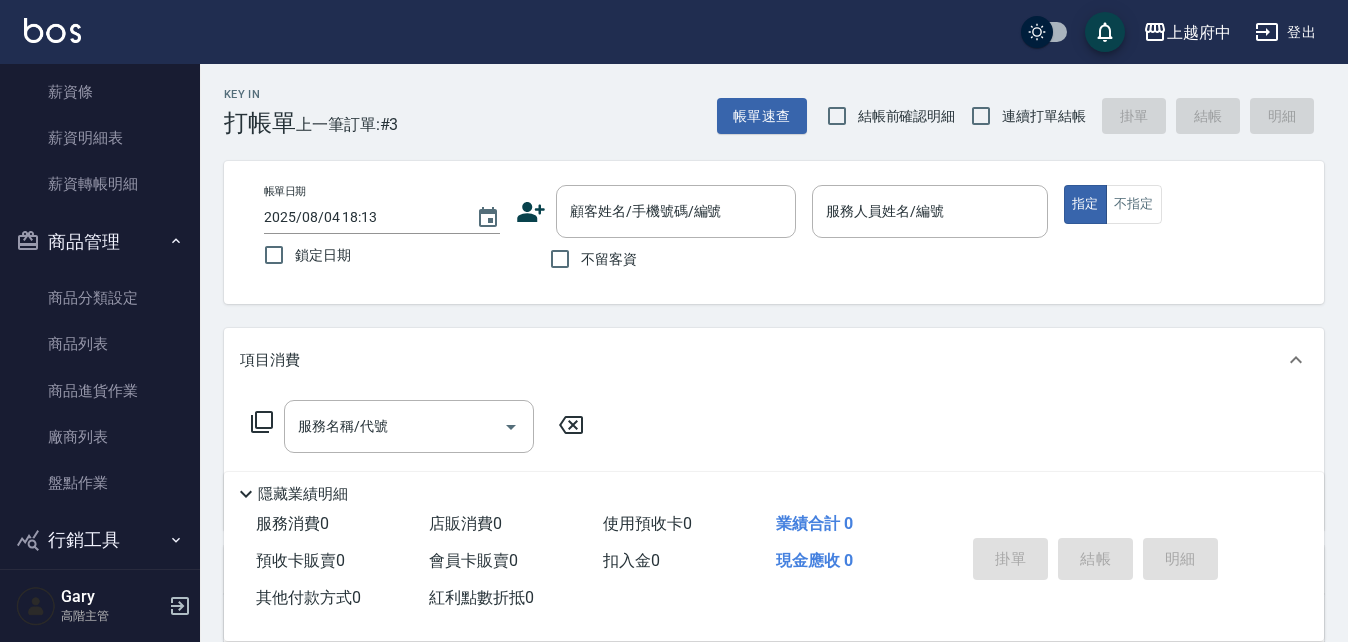 click on "商品管理" at bounding box center [100, 242] 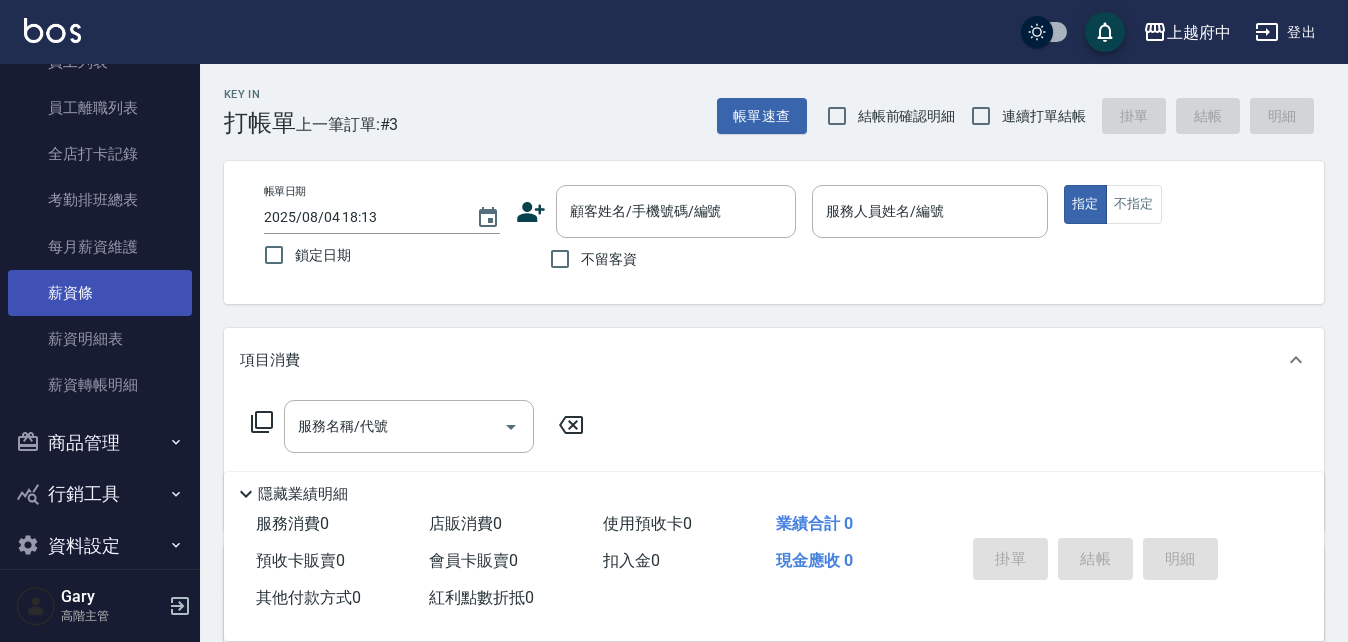 scroll, scrollTop: 225, scrollLeft: 0, axis: vertical 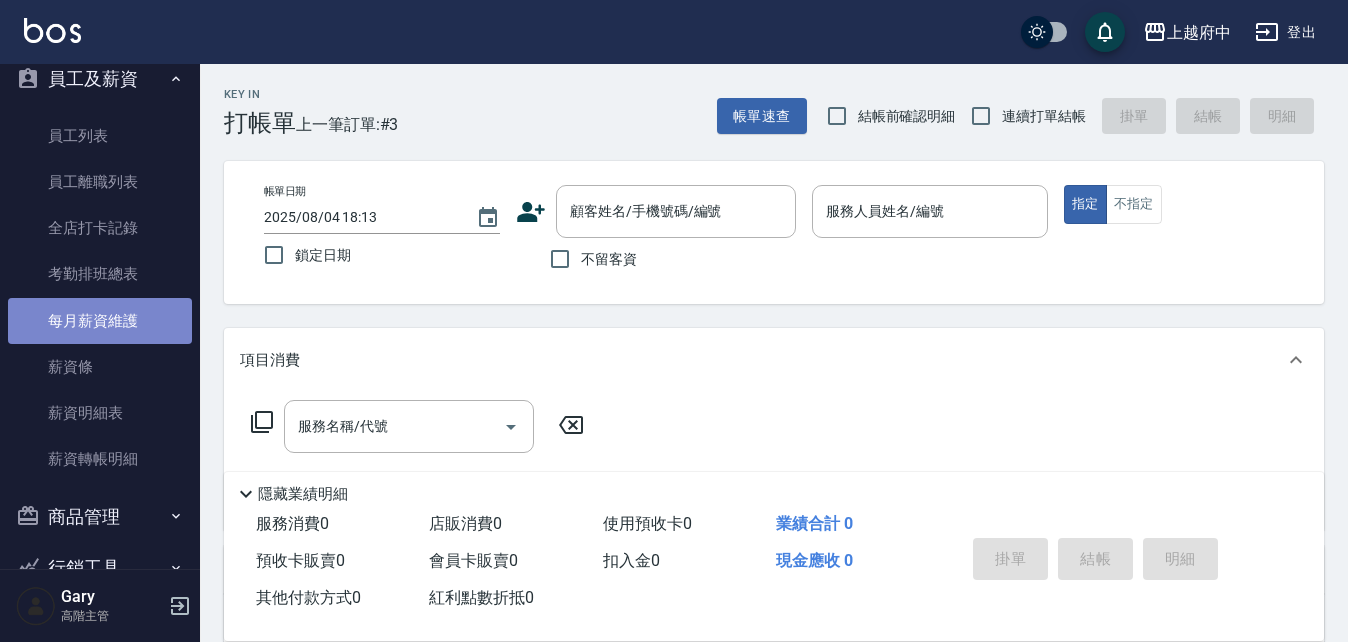 click on "每月薪資維護" at bounding box center [100, 321] 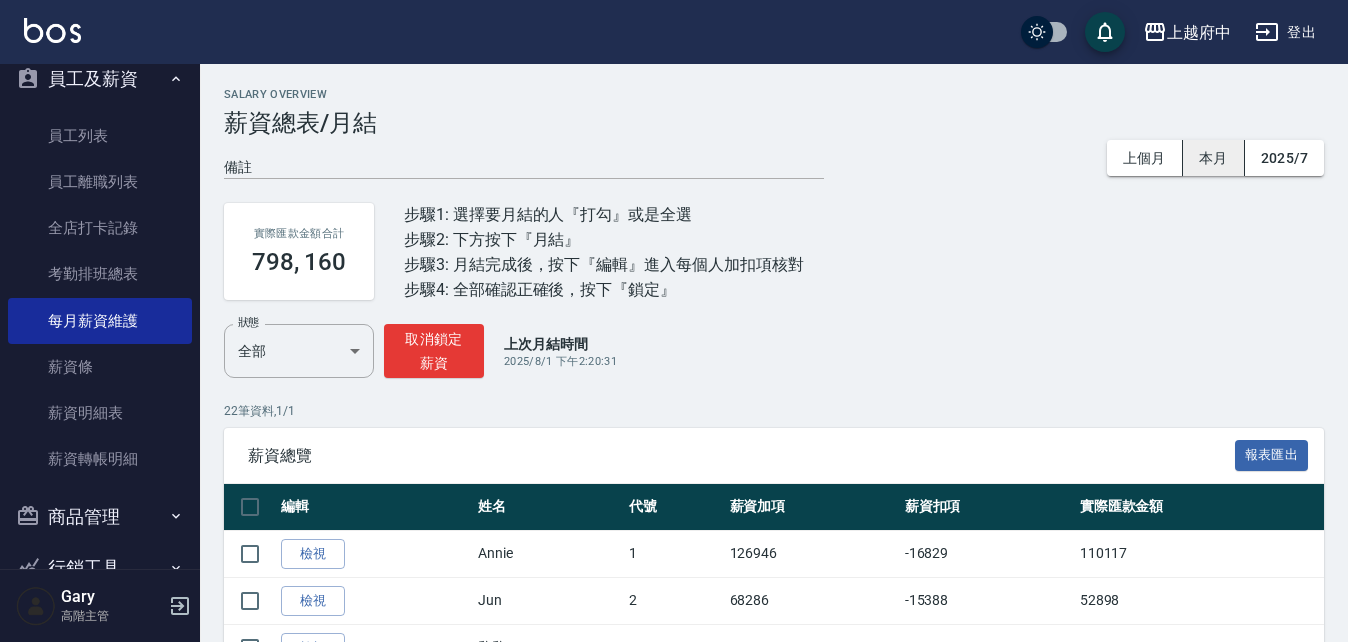 click on "本月" at bounding box center (1214, 158) 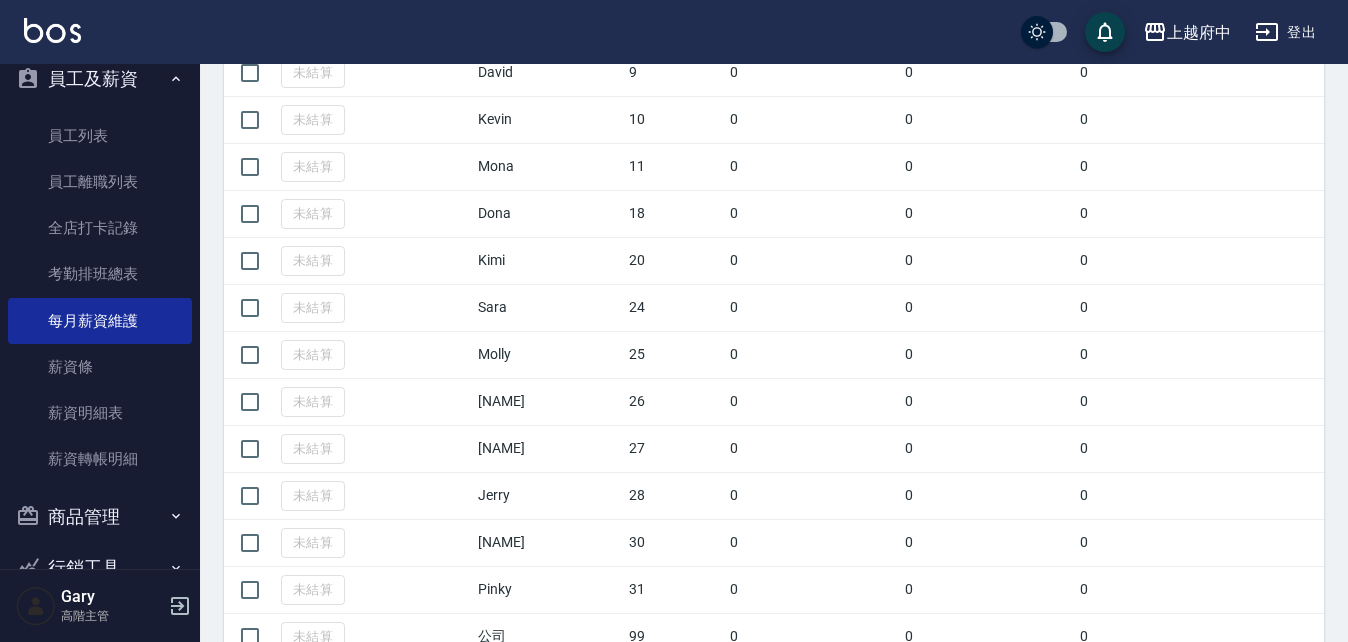 scroll, scrollTop: 987, scrollLeft: 0, axis: vertical 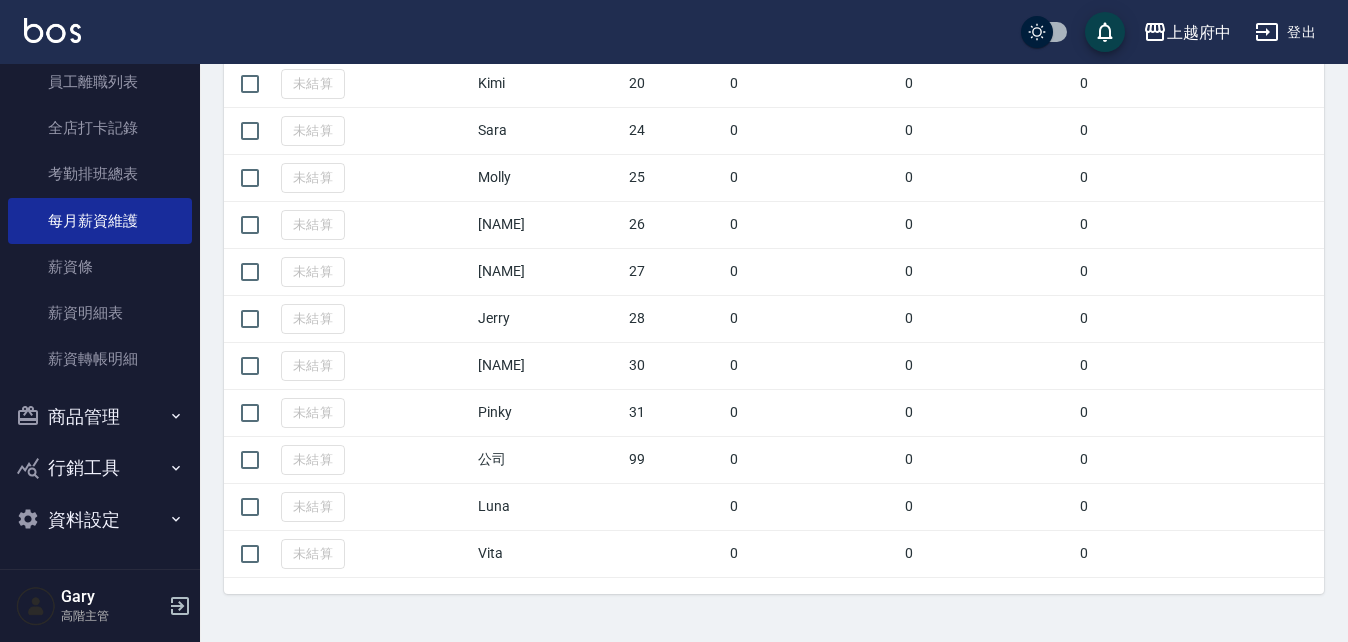 click on "商品管理" at bounding box center [100, 417] 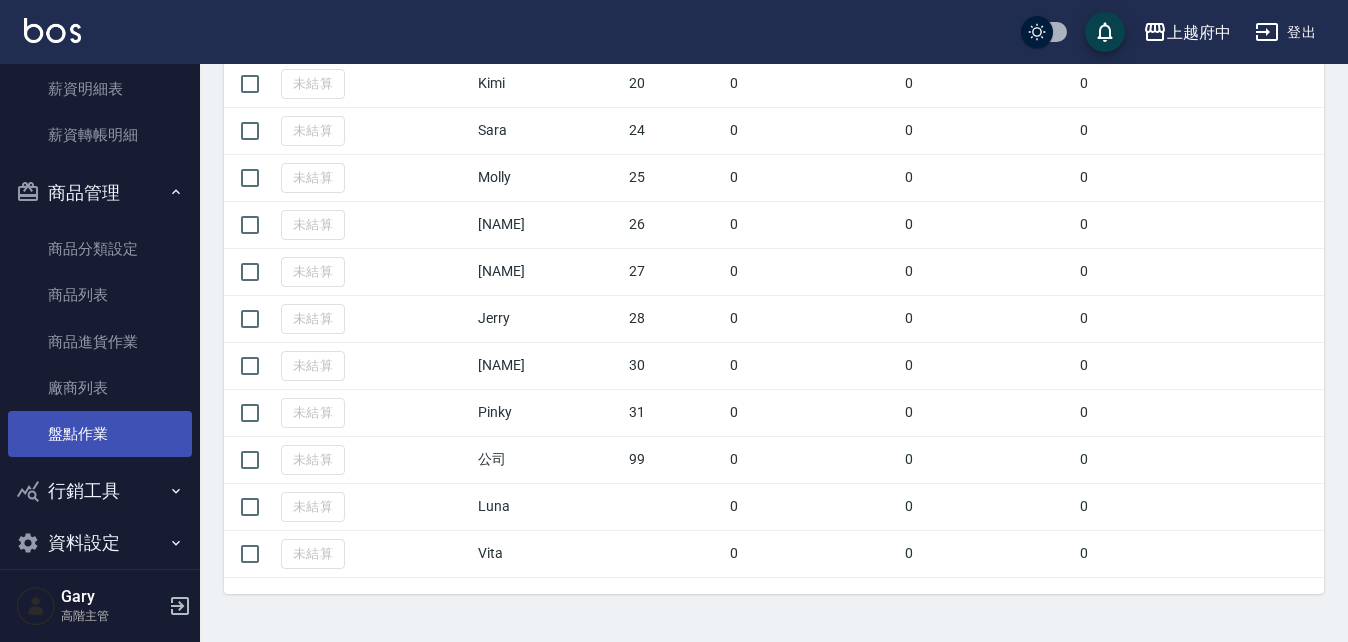scroll, scrollTop: 572, scrollLeft: 0, axis: vertical 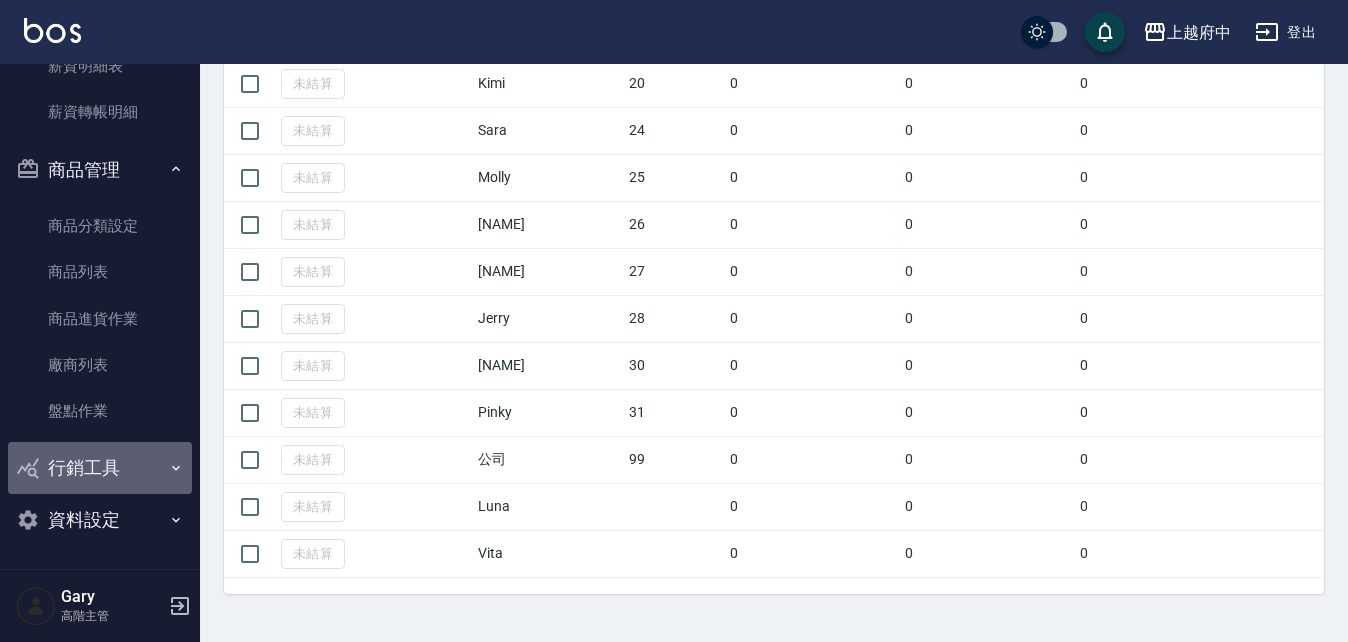 click on "行銷工具" at bounding box center [100, 468] 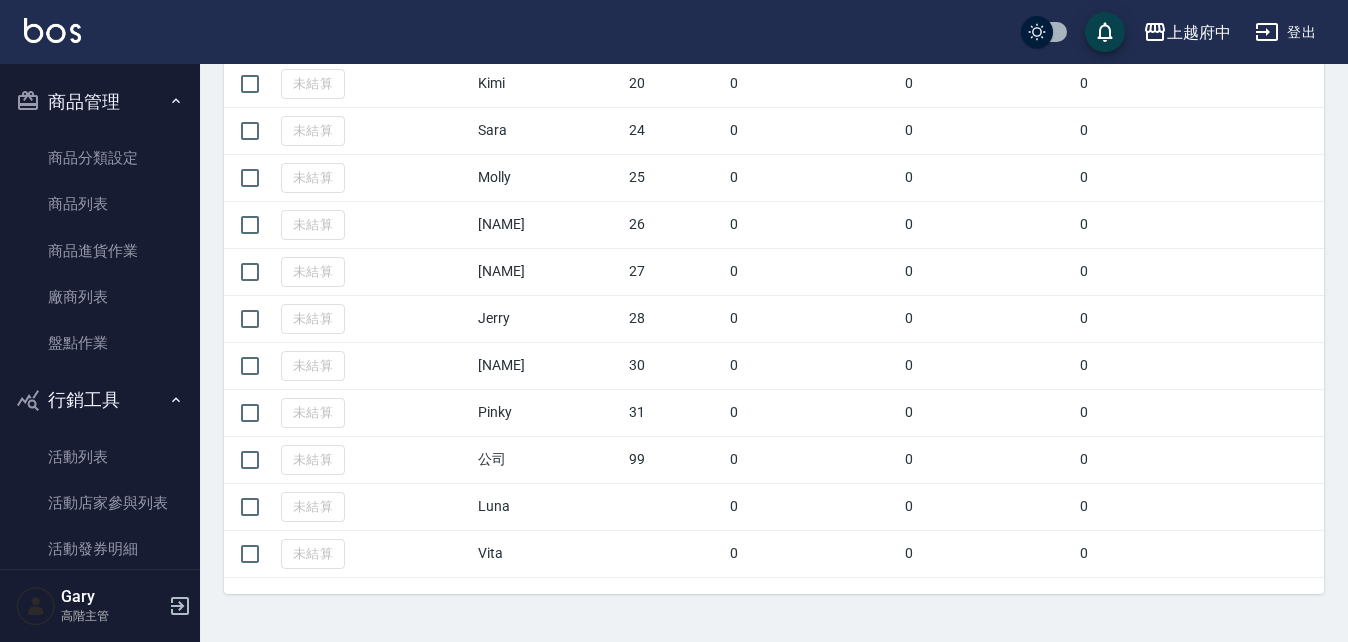 scroll, scrollTop: 727, scrollLeft: 0, axis: vertical 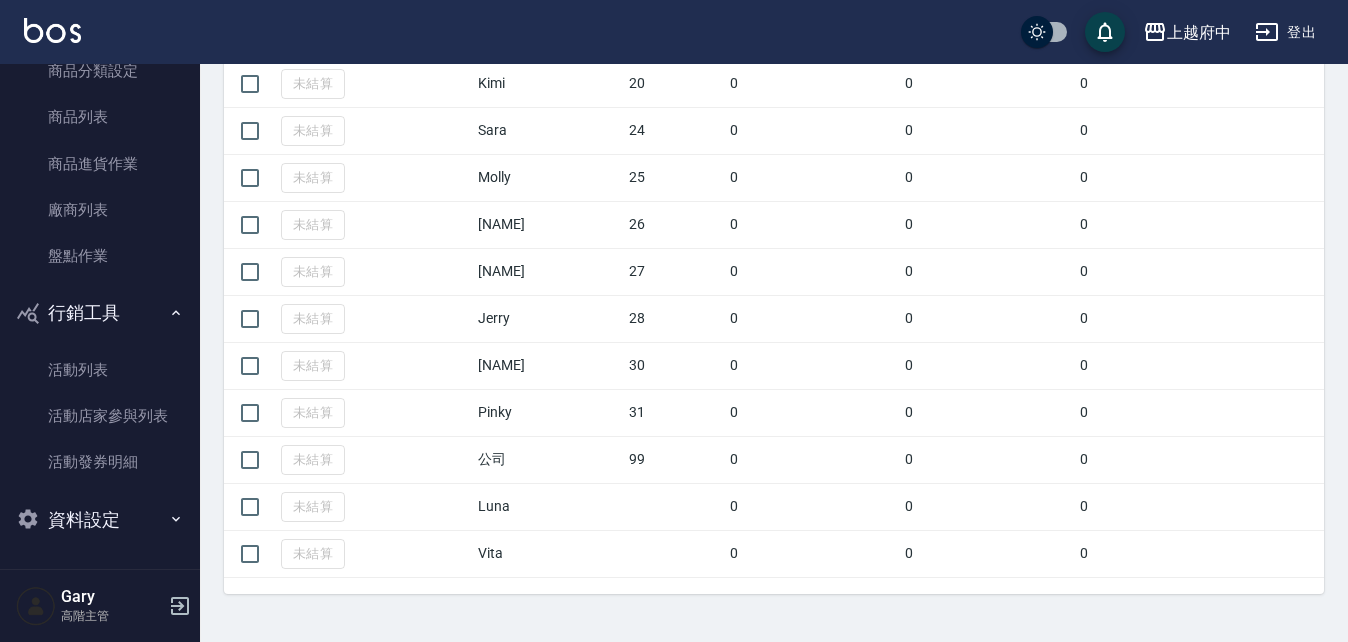 click on "行銷工具" at bounding box center (100, 313) 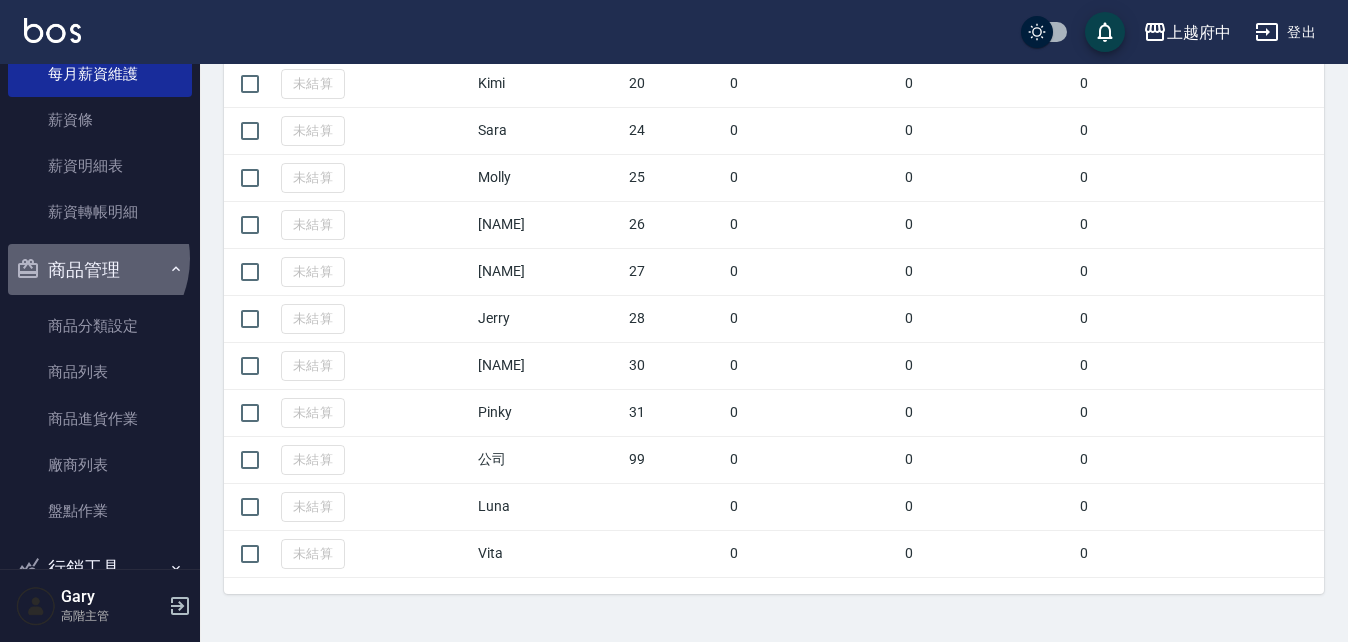 click on "商品管理" at bounding box center (100, 270) 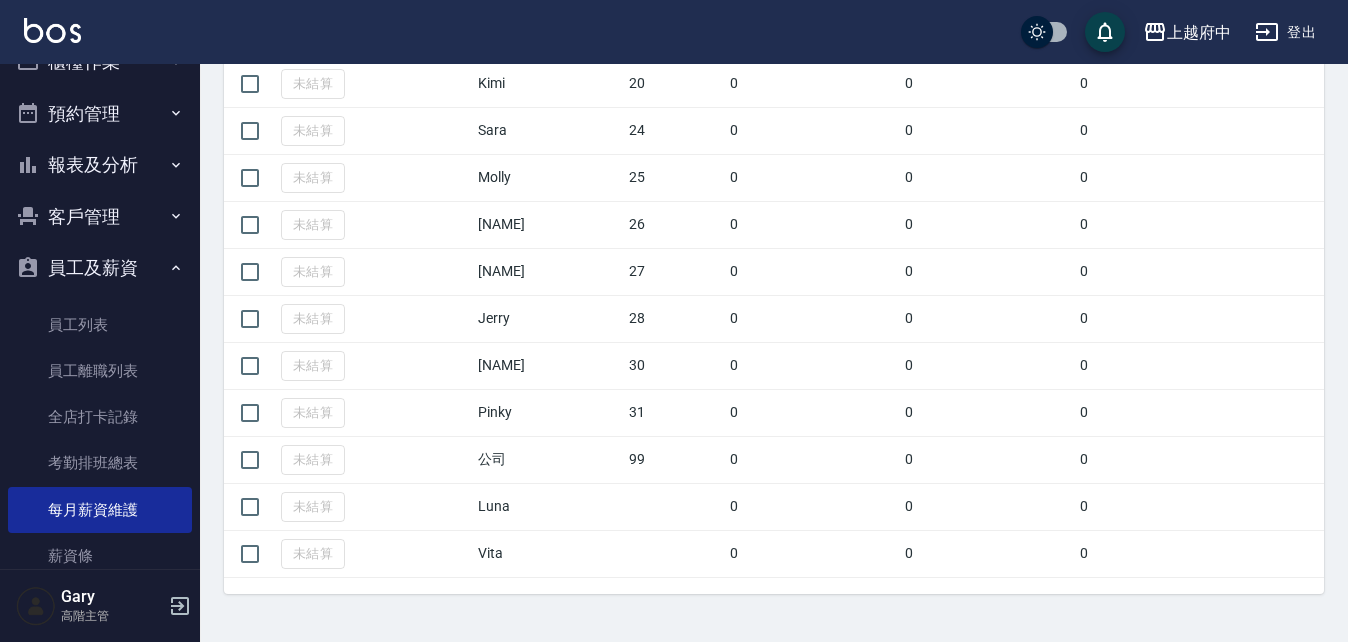 scroll, scrollTop: 25, scrollLeft: 0, axis: vertical 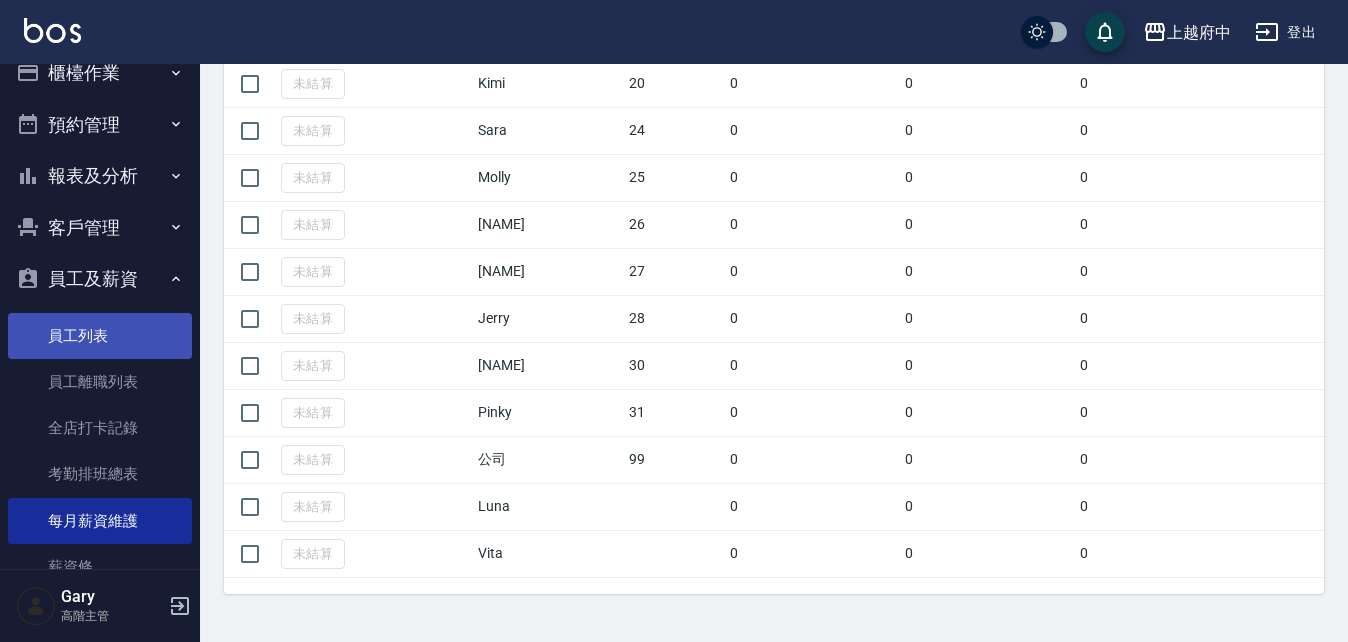 click on "員工列表" at bounding box center [100, 336] 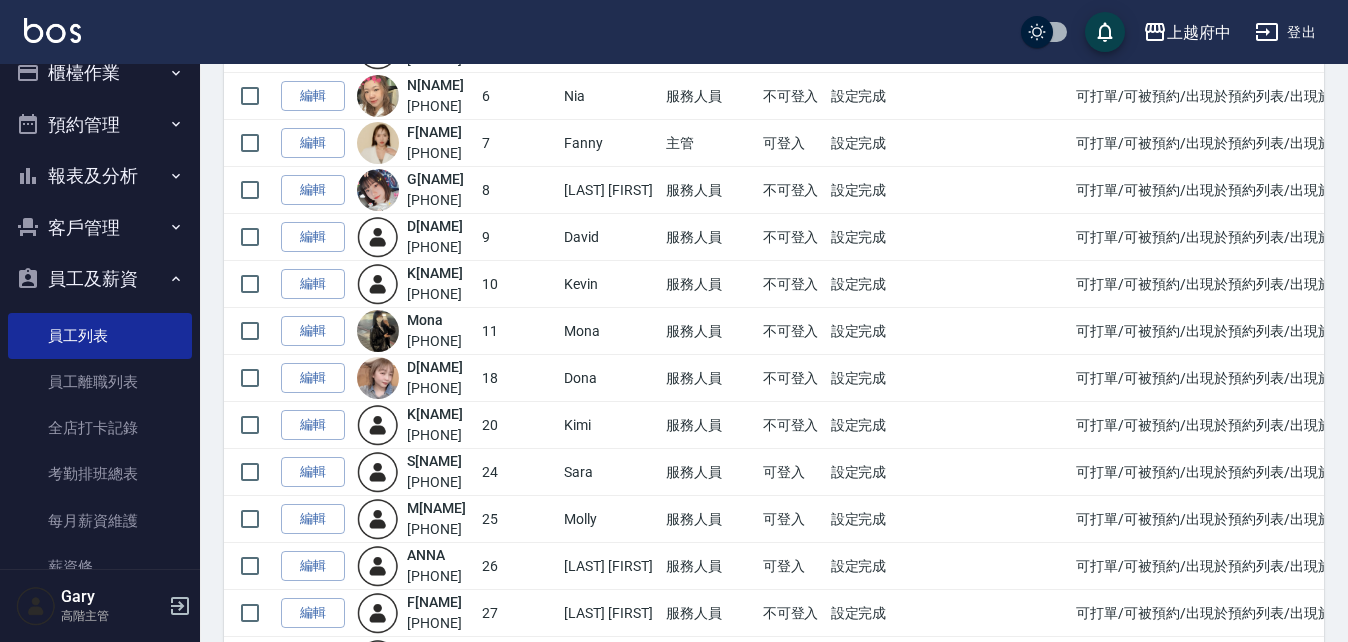scroll, scrollTop: 400, scrollLeft: 0, axis: vertical 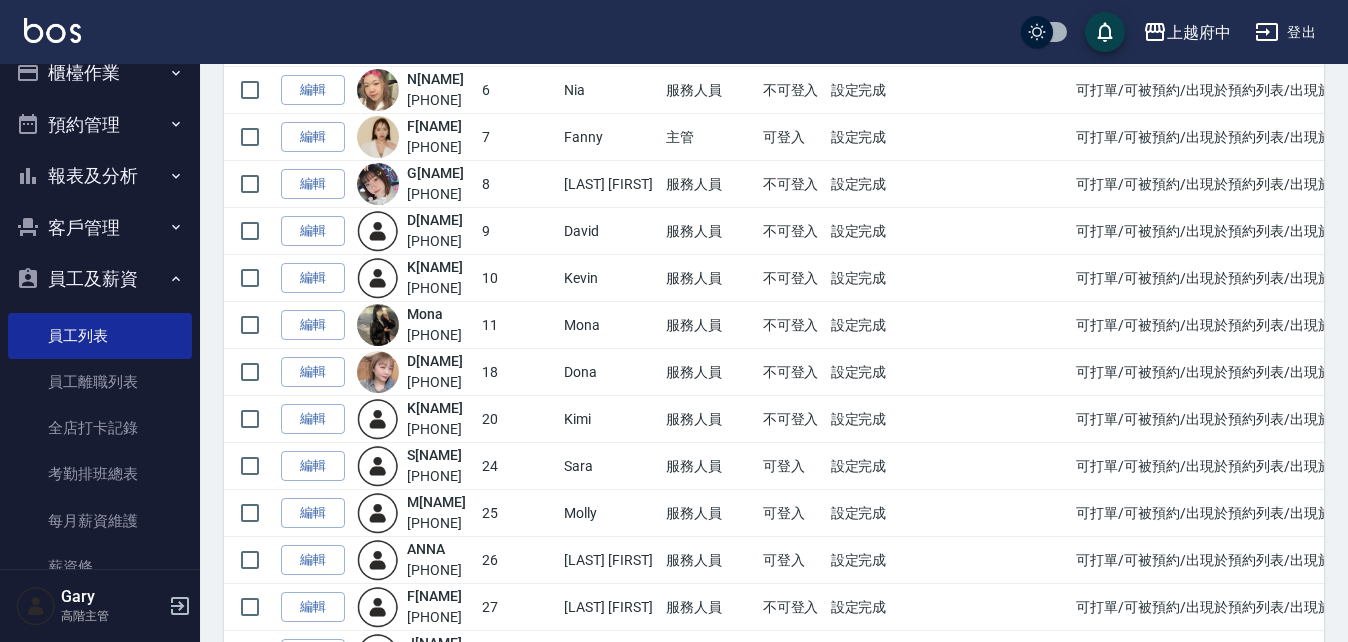click on "員工及薪資" at bounding box center (100, 279) 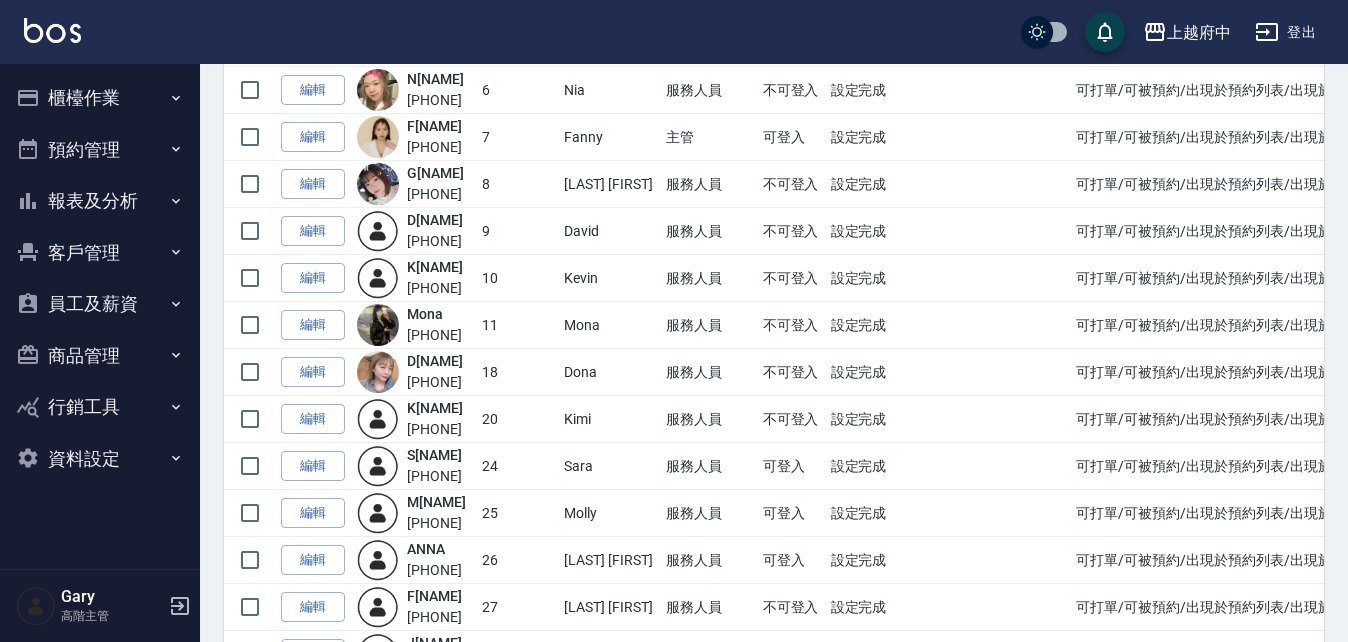 scroll, scrollTop: 0, scrollLeft: 0, axis: both 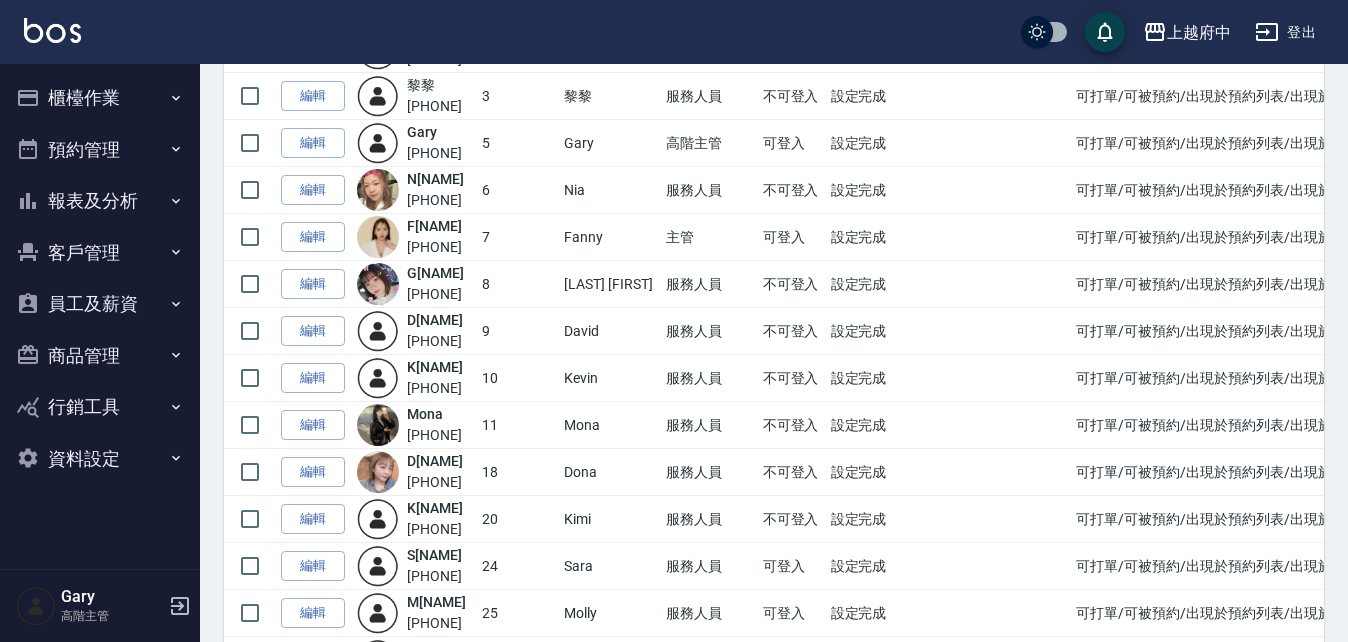 click on "員工及薪資" at bounding box center [100, 304] 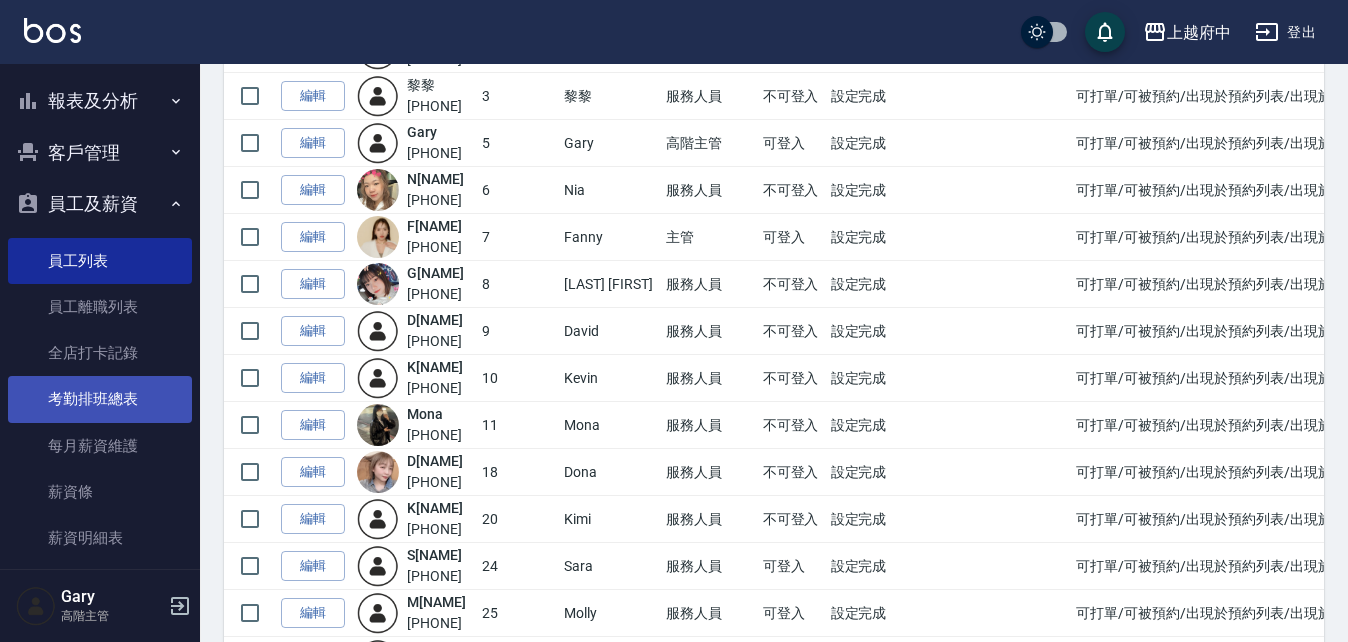 scroll, scrollTop: 200, scrollLeft: 0, axis: vertical 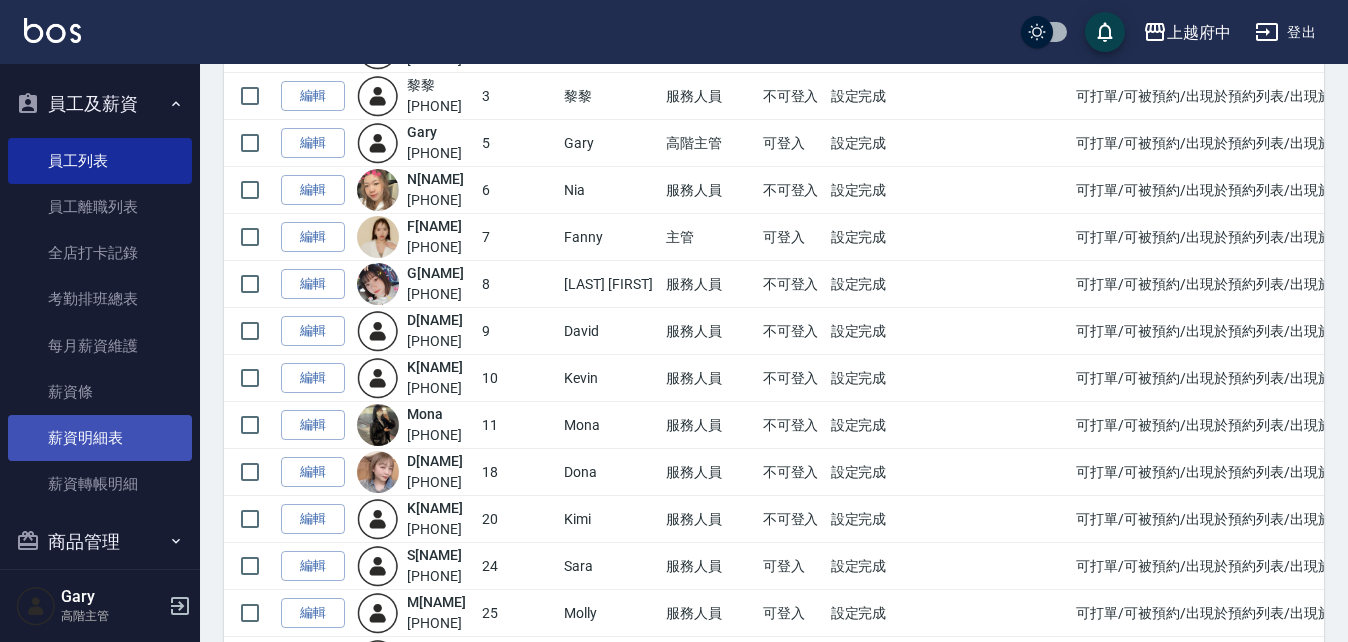 click on "薪資明細表" at bounding box center (100, 438) 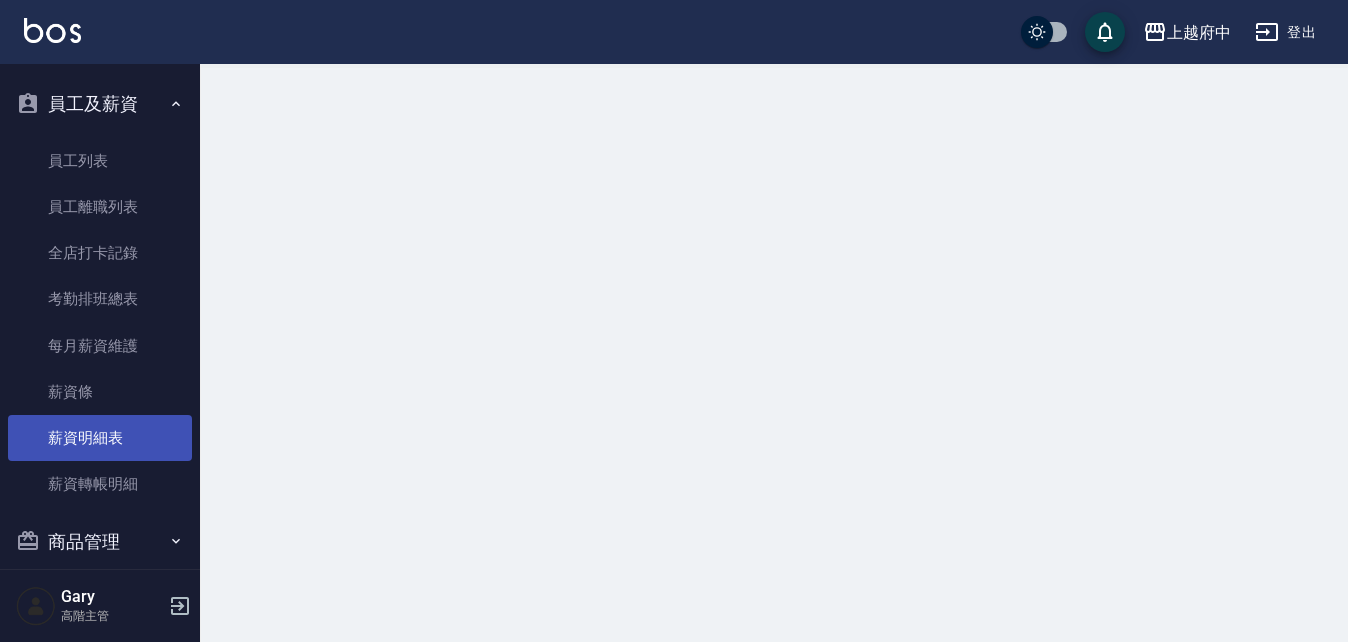 scroll, scrollTop: 0, scrollLeft: 0, axis: both 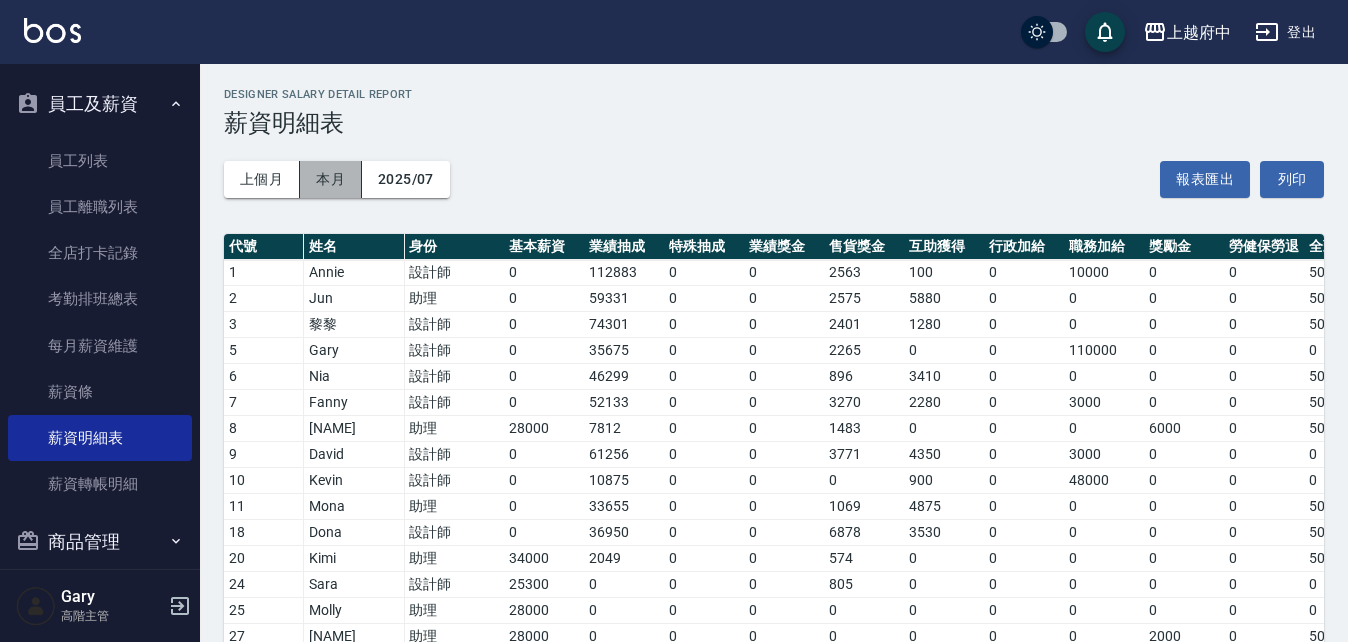 click on "本月" at bounding box center (331, 179) 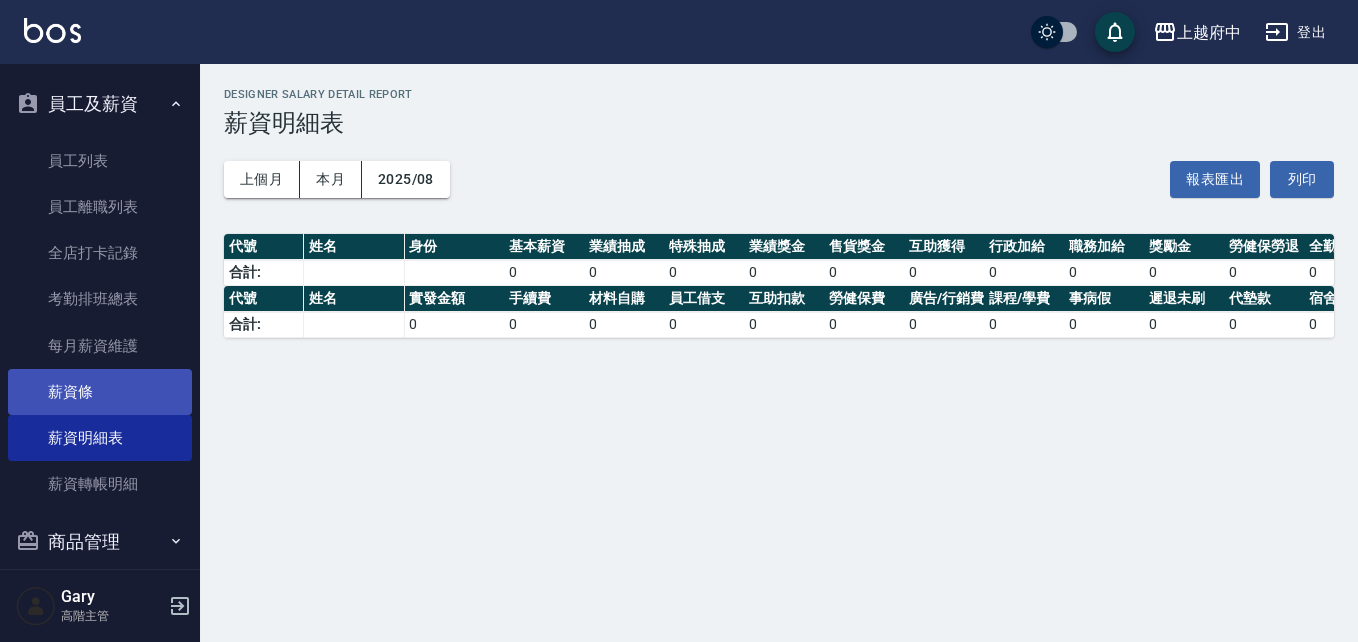 click on "薪資條" at bounding box center (100, 392) 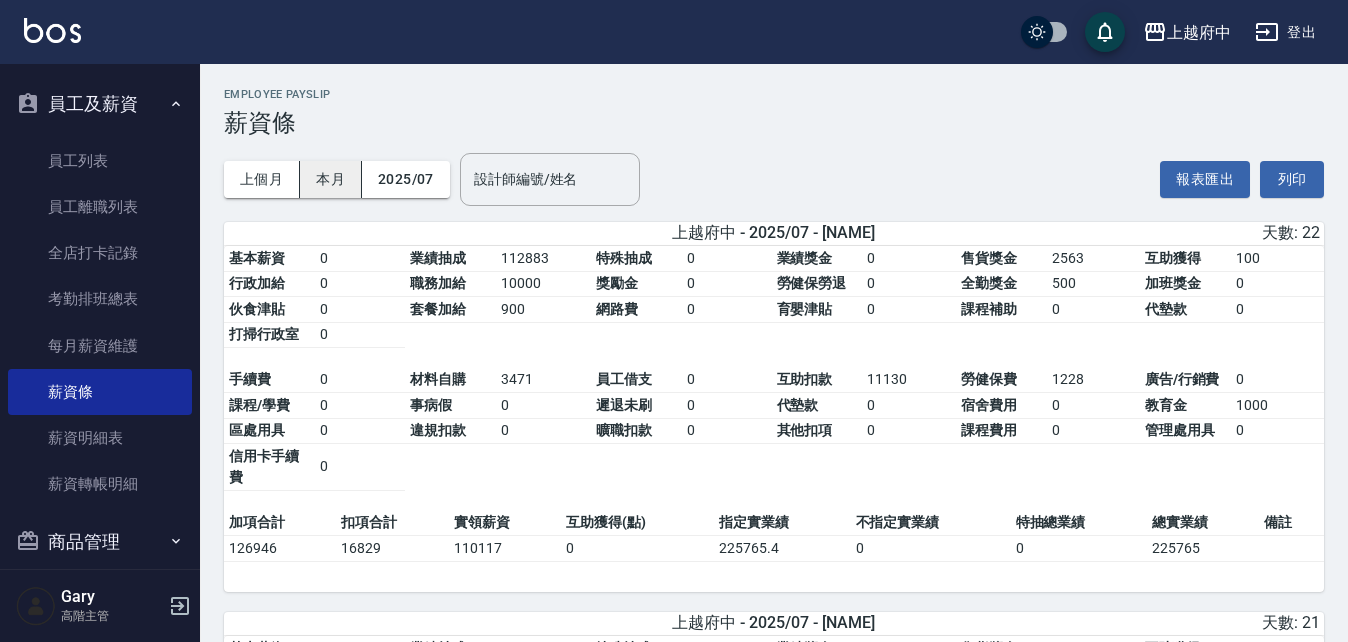 click on "本月" at bounding box center [331, 179] 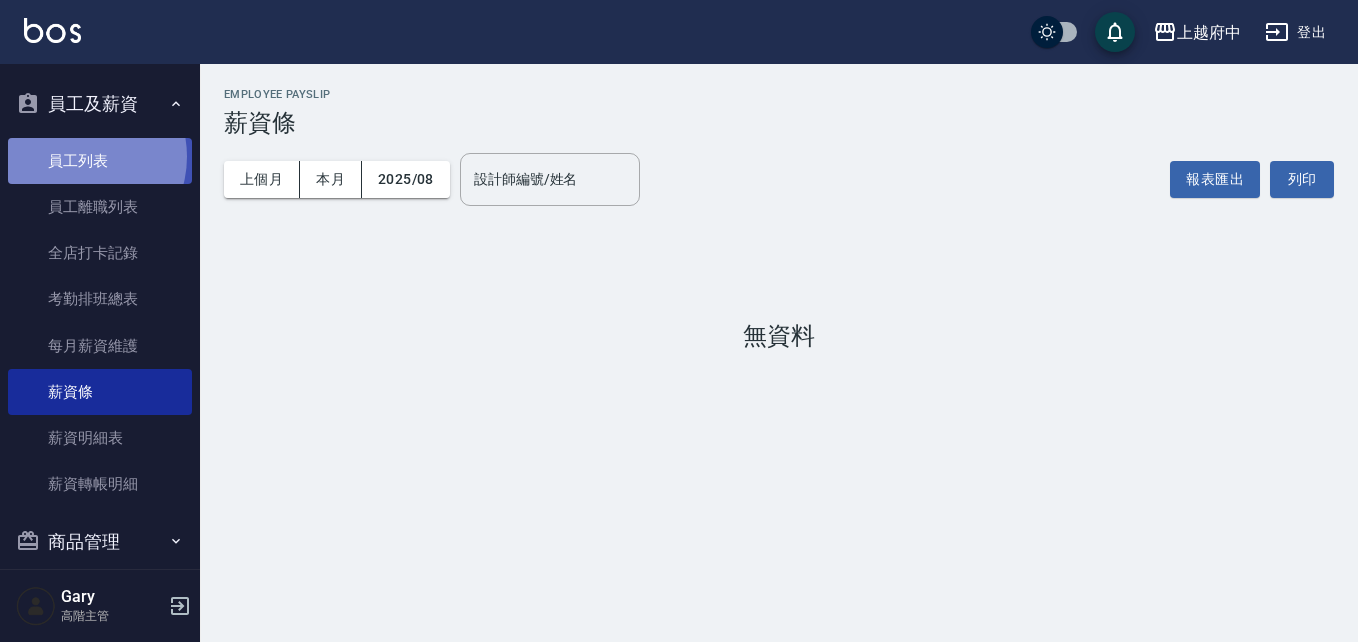 click on "員工列表" at bounding box center [100, 161] 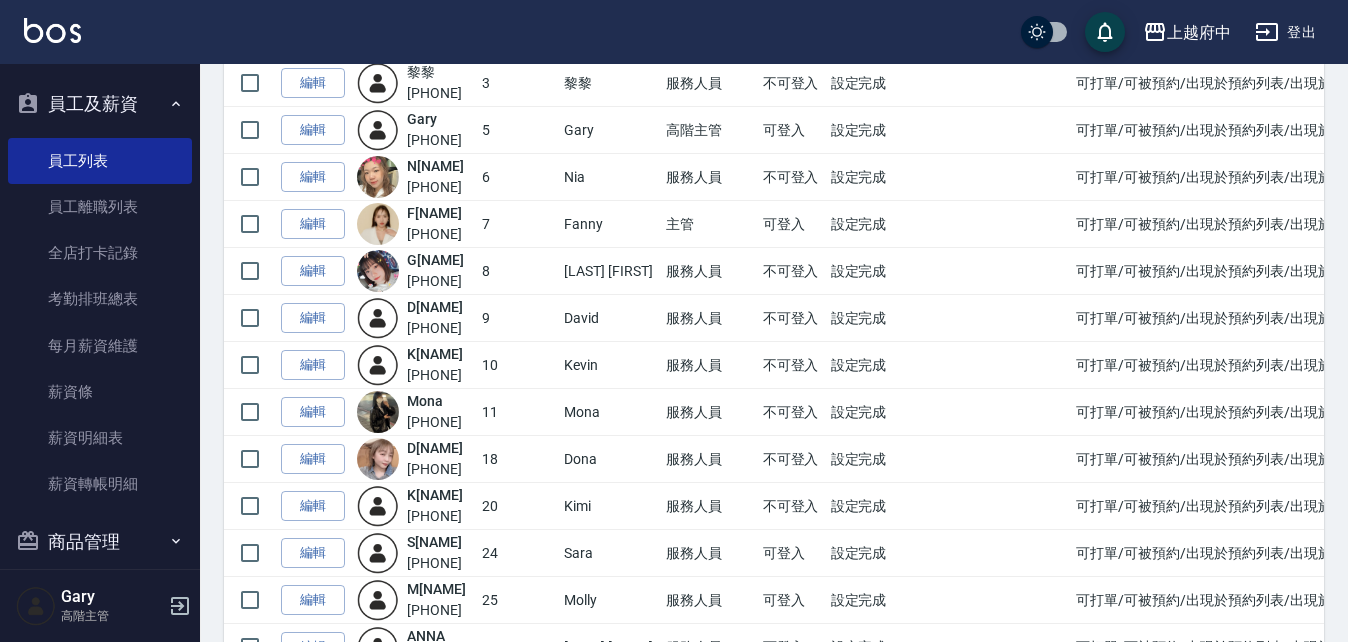 scroll, scrollTop: 400, scrollLeft: 0, axis: vertical 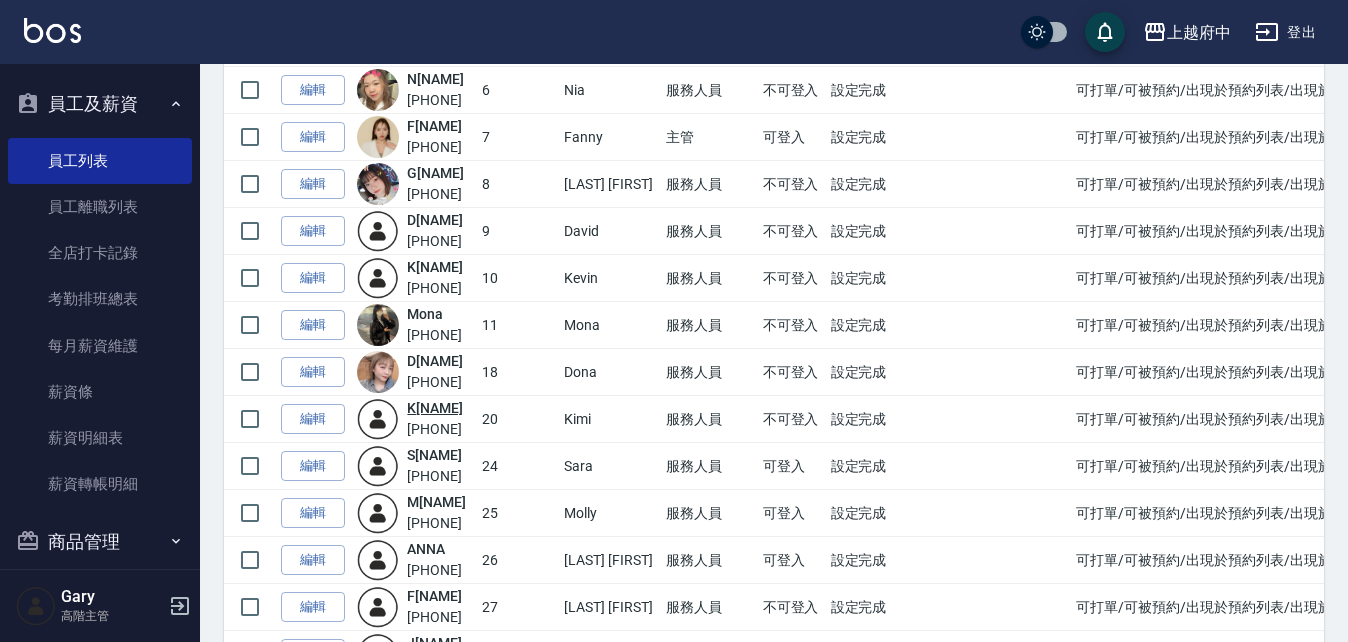 click on "K imi" at bounding box center (435, 408) 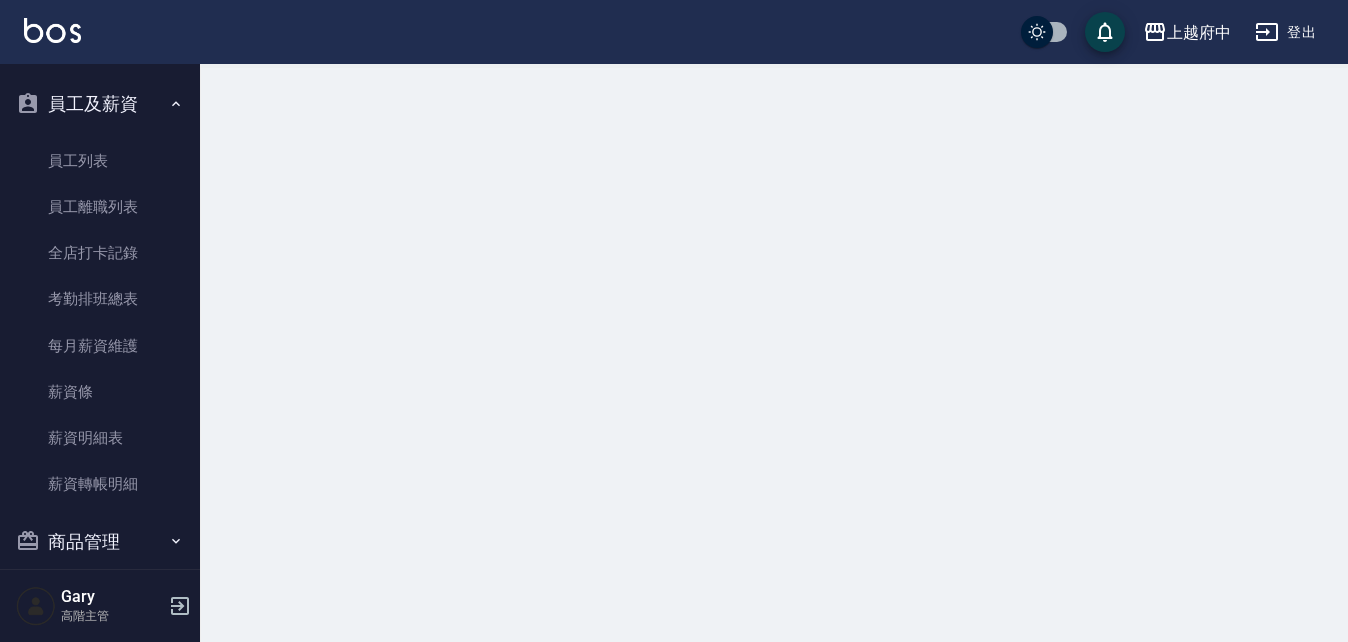scroll, scrollTop: 0, scrollLeft: 0, axis: both 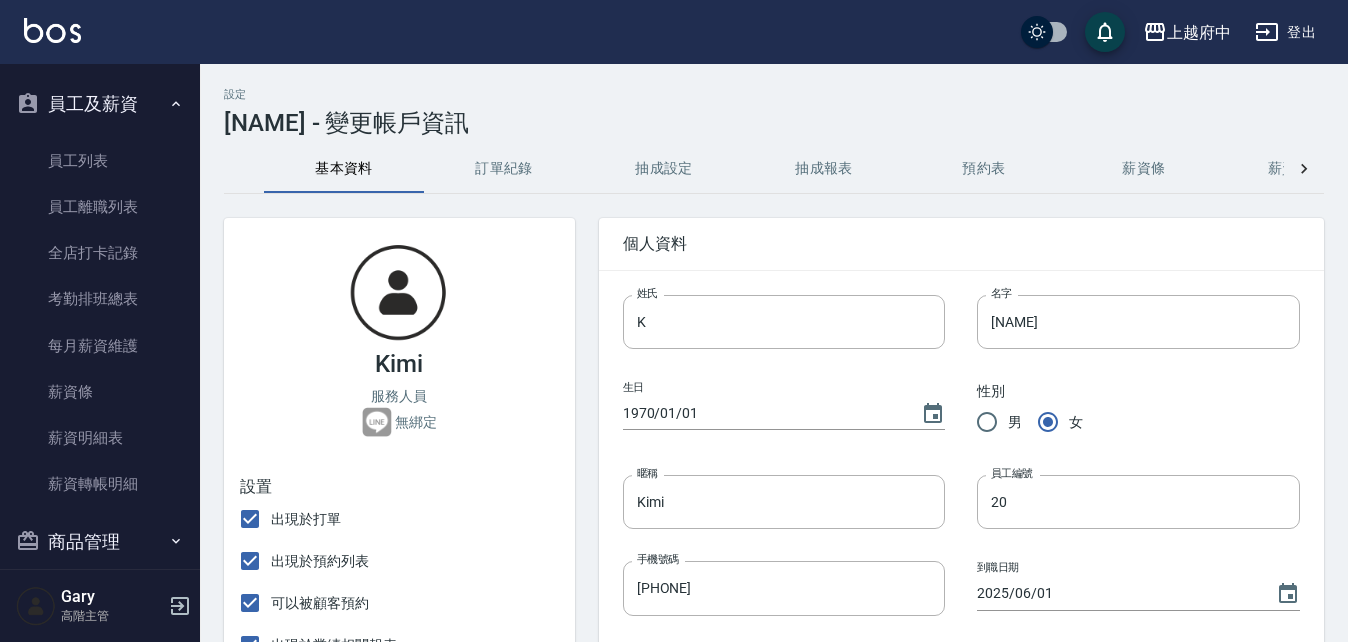 click 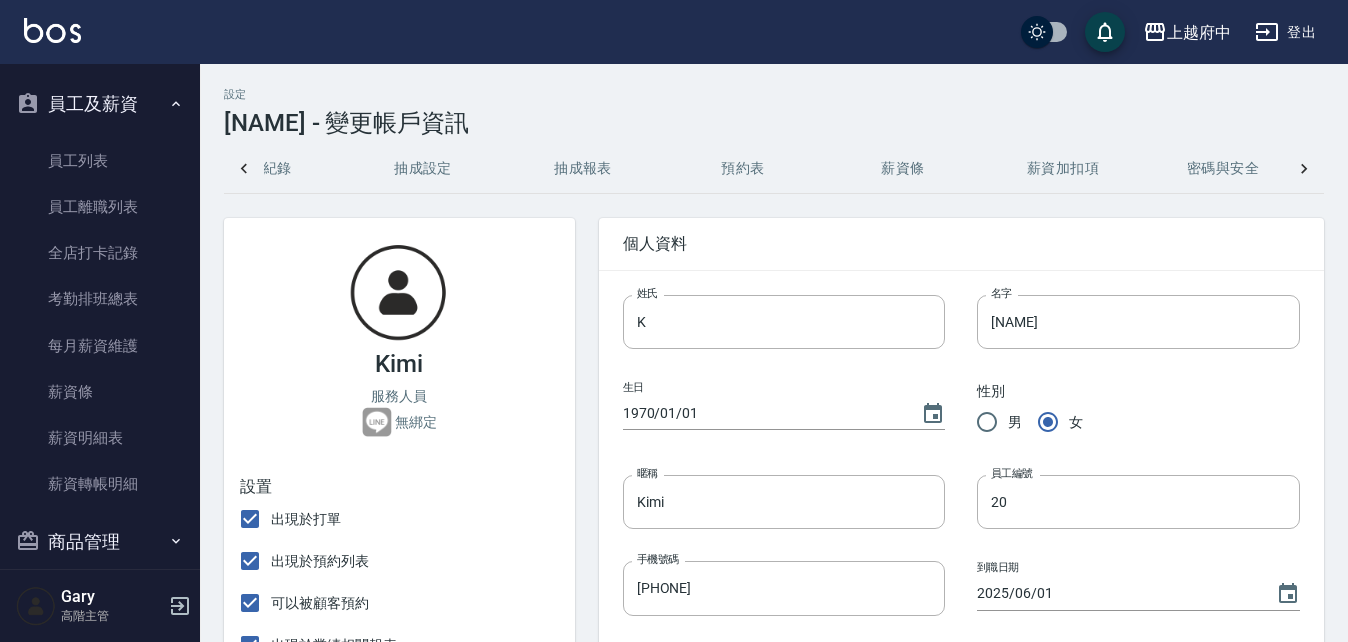 scroll, scrollTop: 0, scrollLeft: 420, axis: horizontal 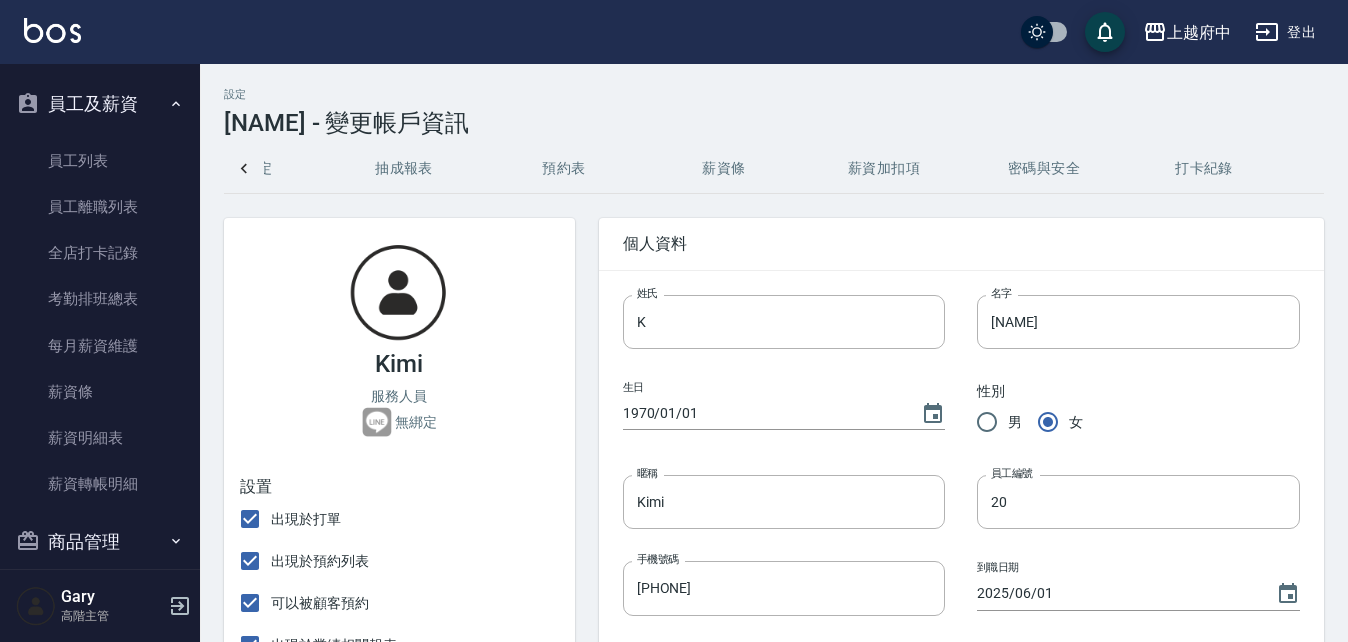 click on "薪資加扣項" at bounding box center [884, 169] 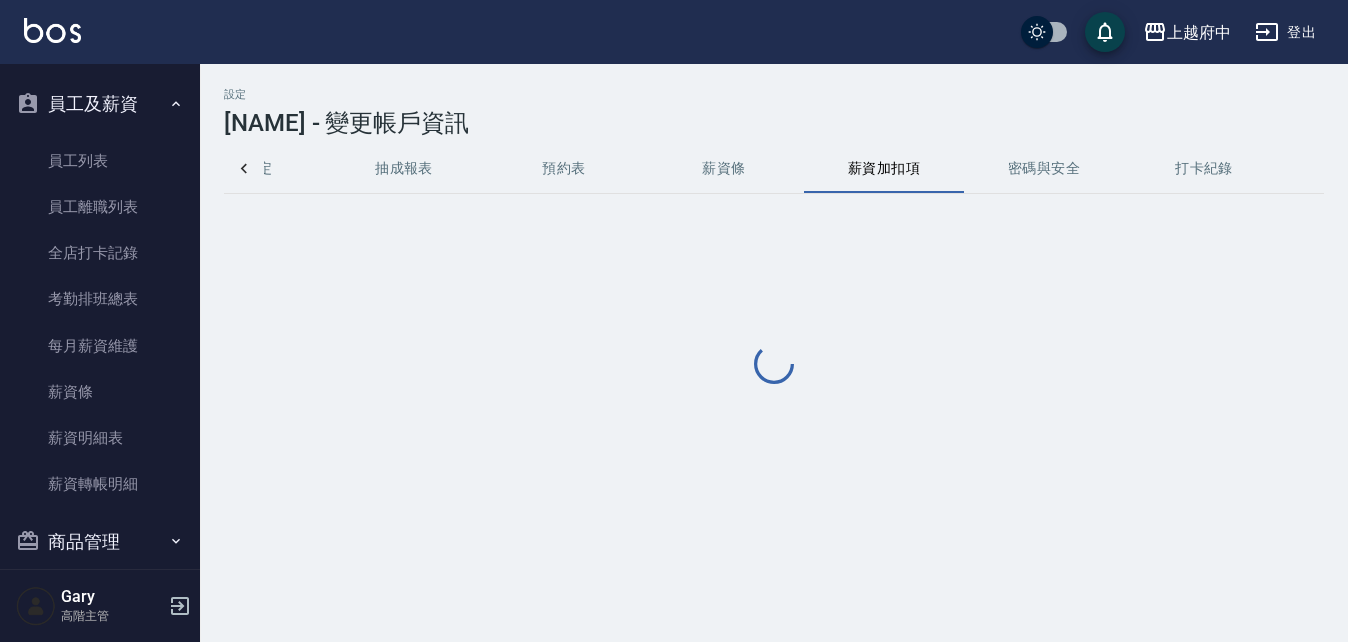 scroll, scrollTop: 0, scrollLeft: 410, axis: horizontal 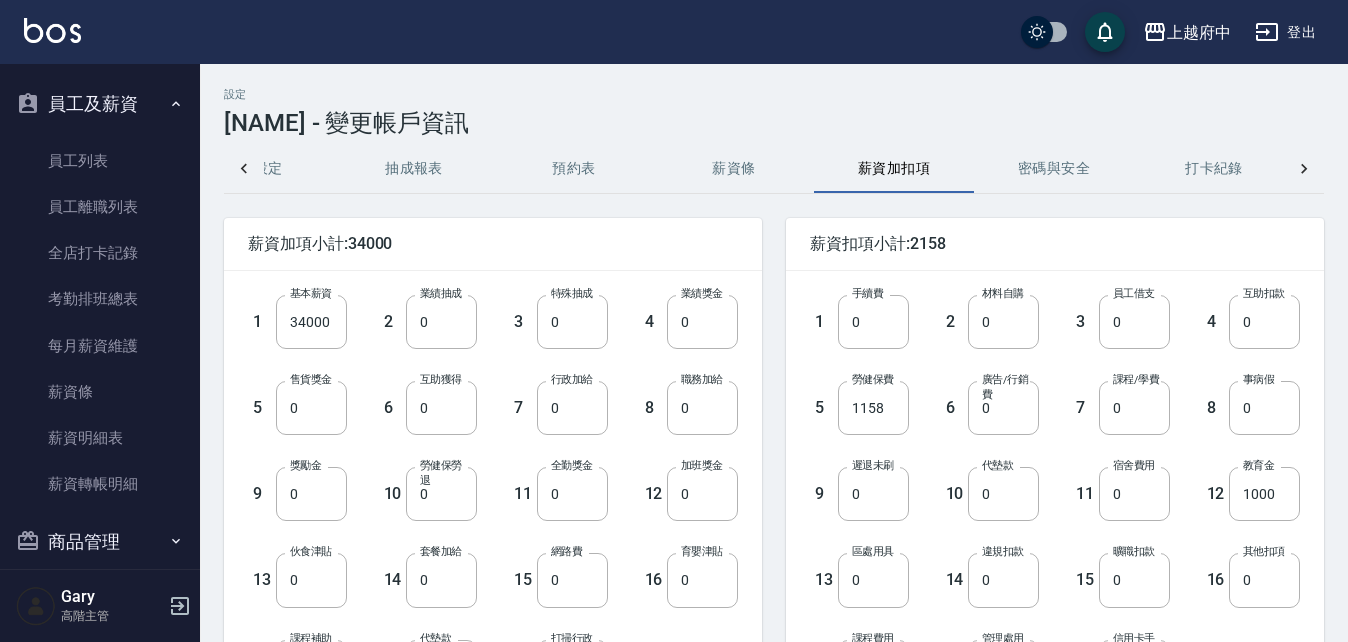 click on "薪資條" at bounding box center [734, 169] 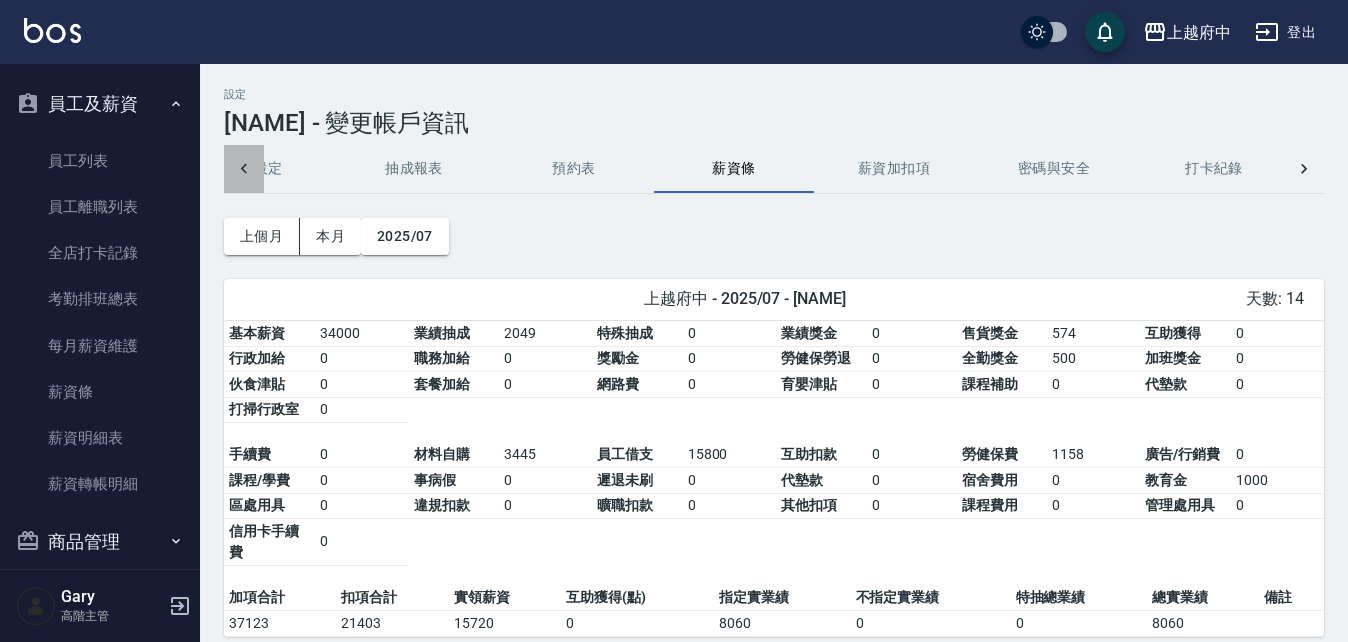click 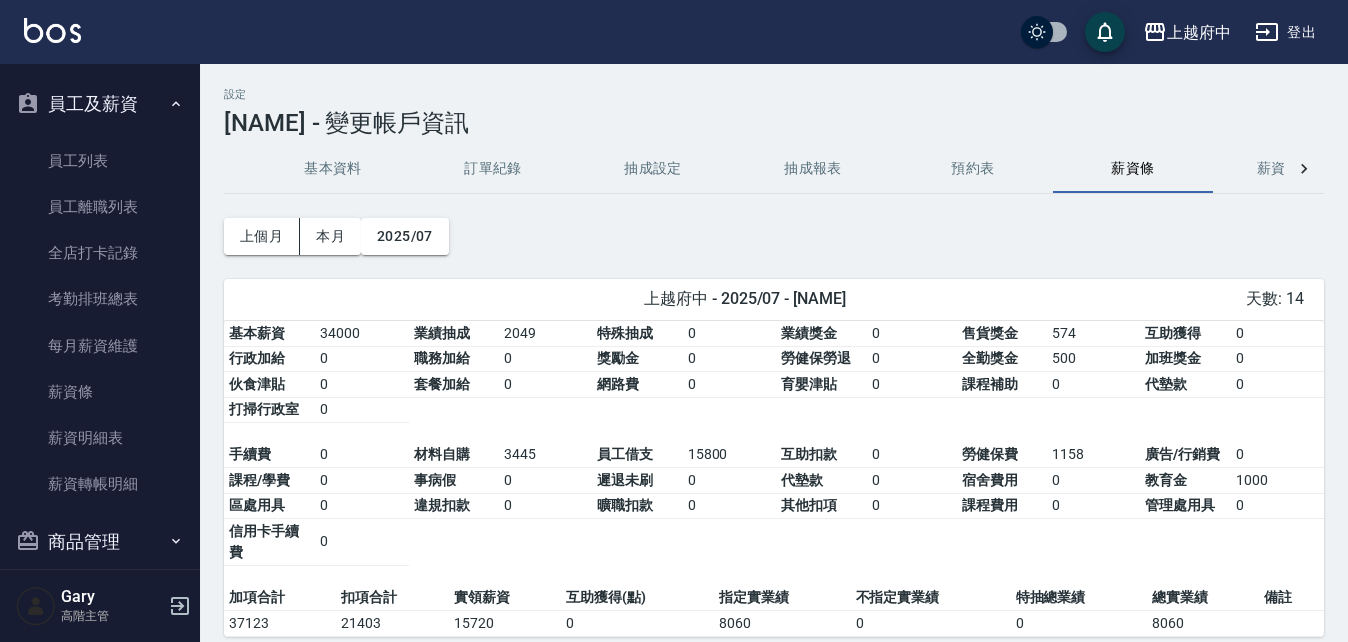 scroll, scrollTop: 0, scrollLeft: 0, axis: both 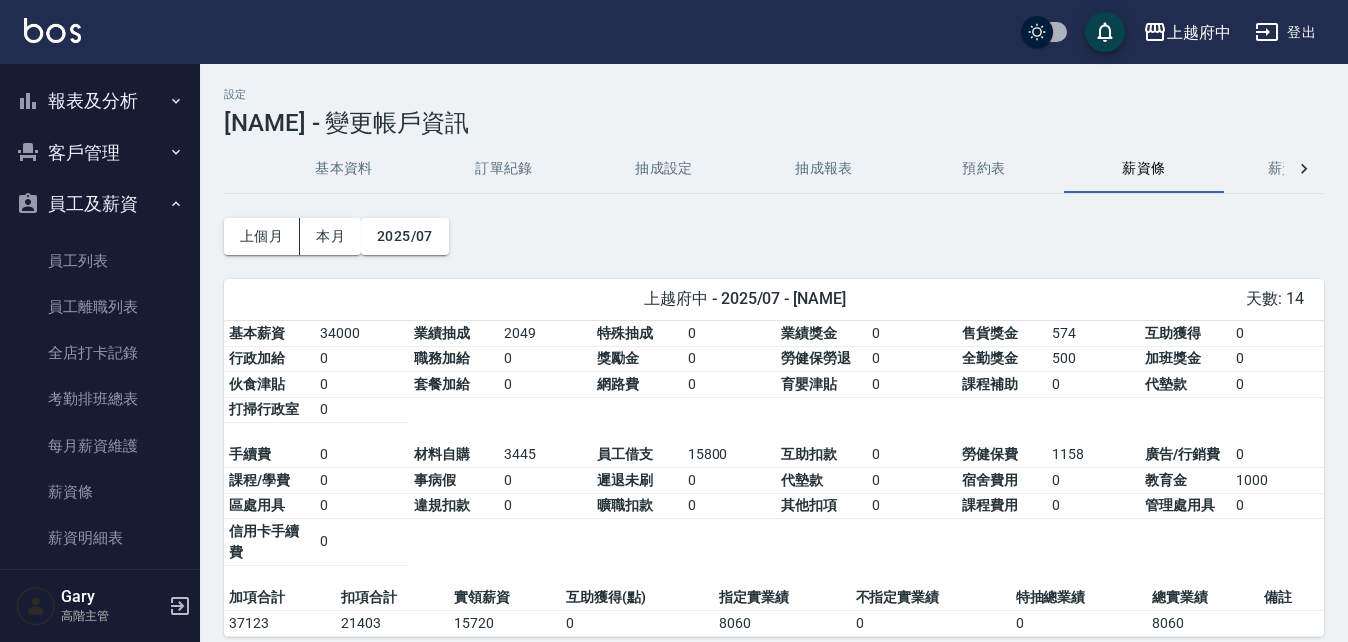 click on "員工及薪資" at bounding box center [100, 204] 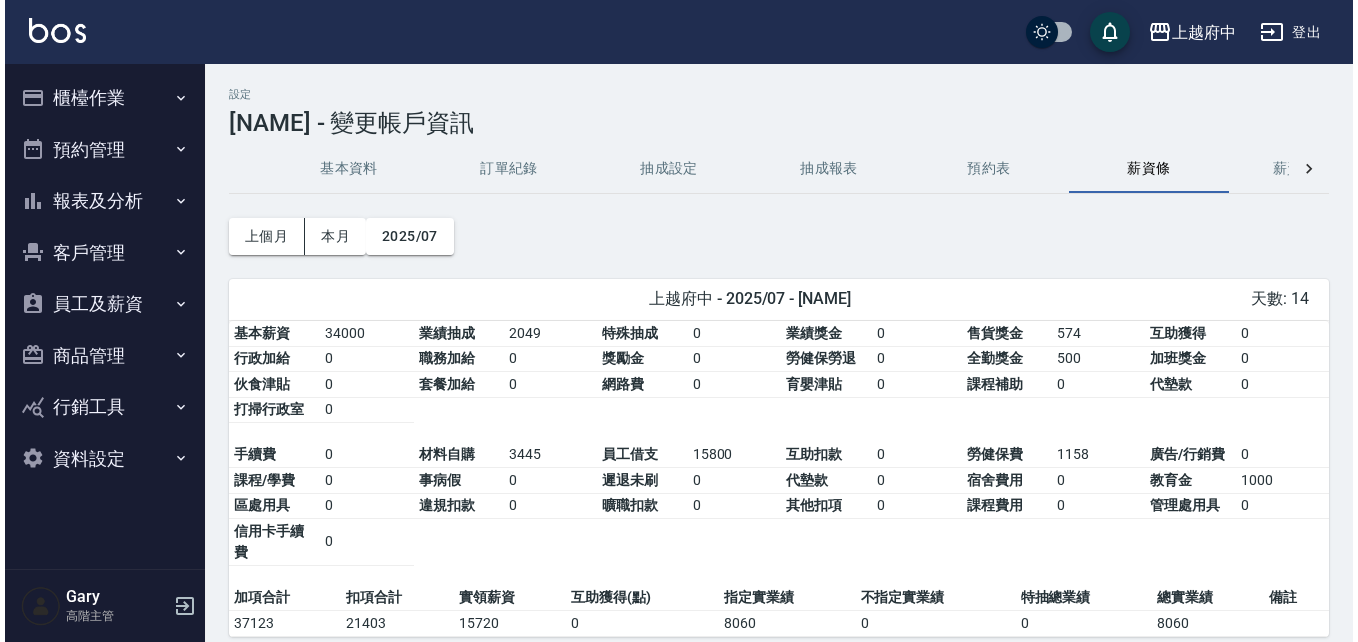 scroll, scrollTop: 0, scrollLeft: 0, axis: both 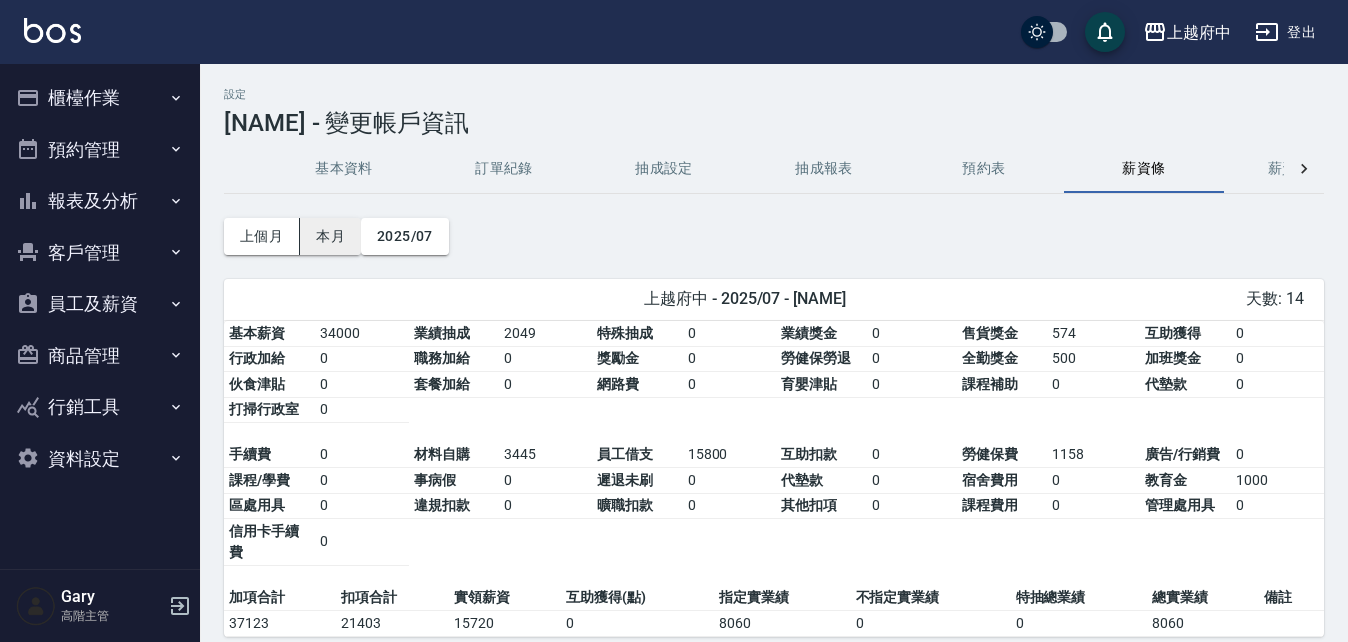 click on "本月" at bounding box center (330, 236) 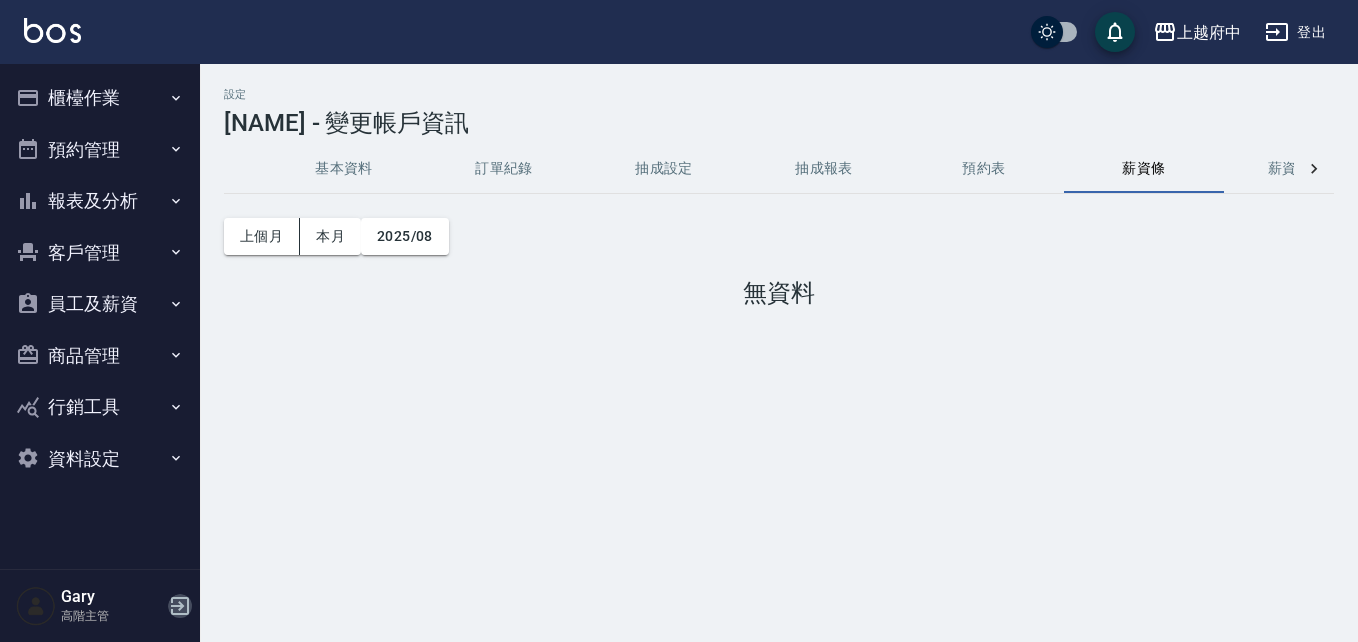 click 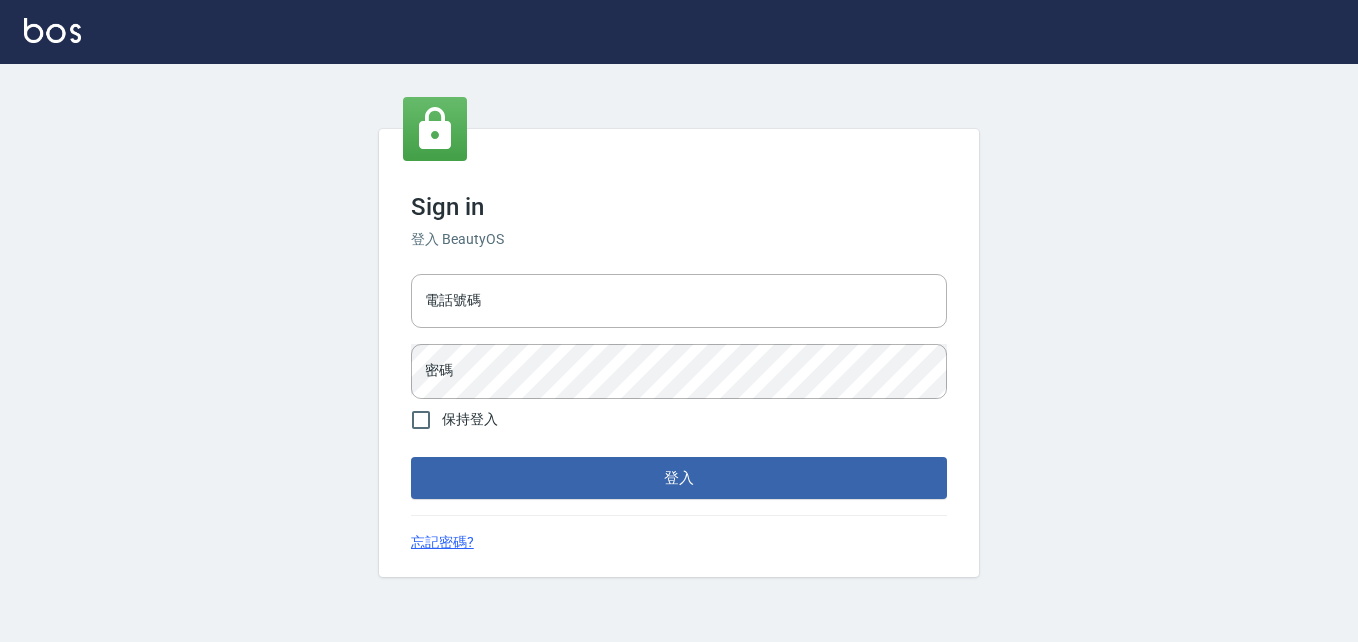 scroll, scrollTop: 0, scrollLeft: 0, axis: both 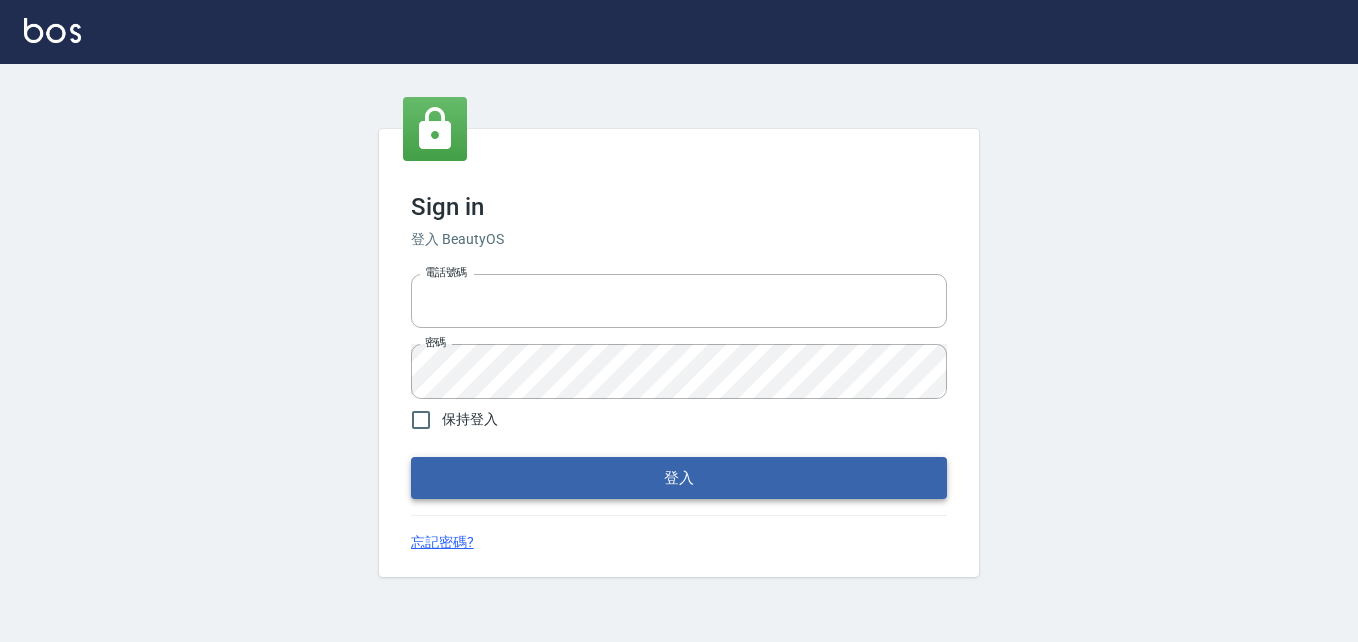type on "[PHONE]" 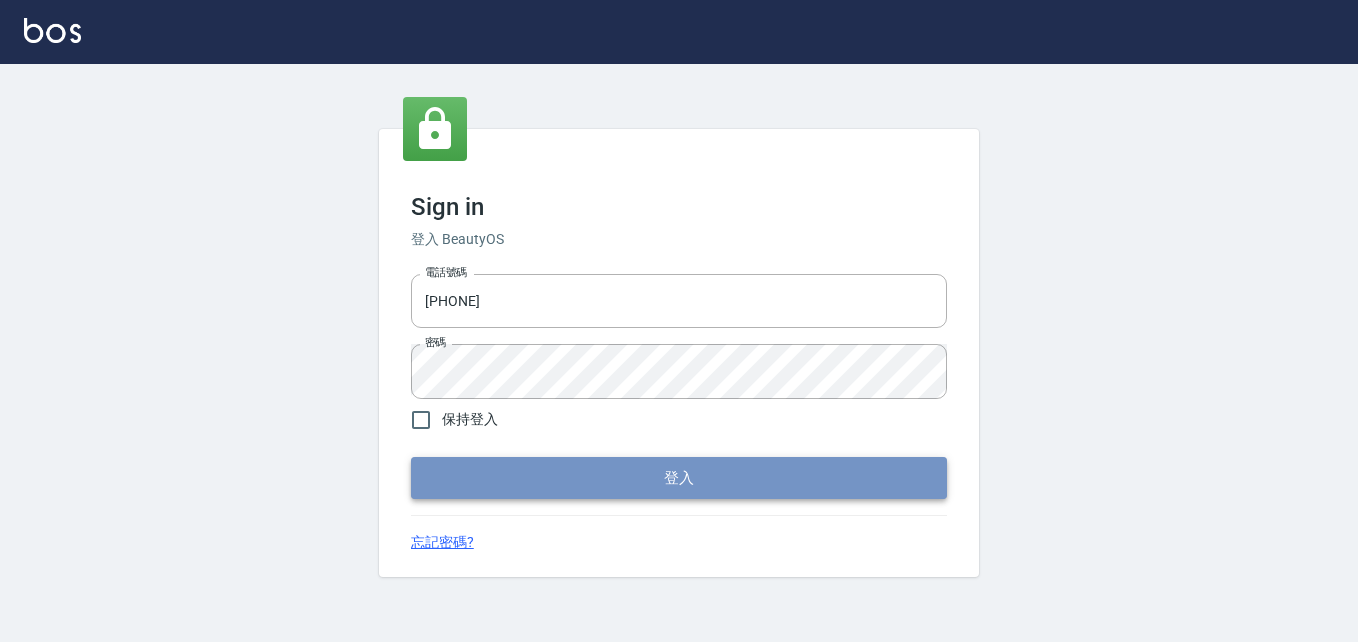 click on "登入" at bounding box center [679, 478] 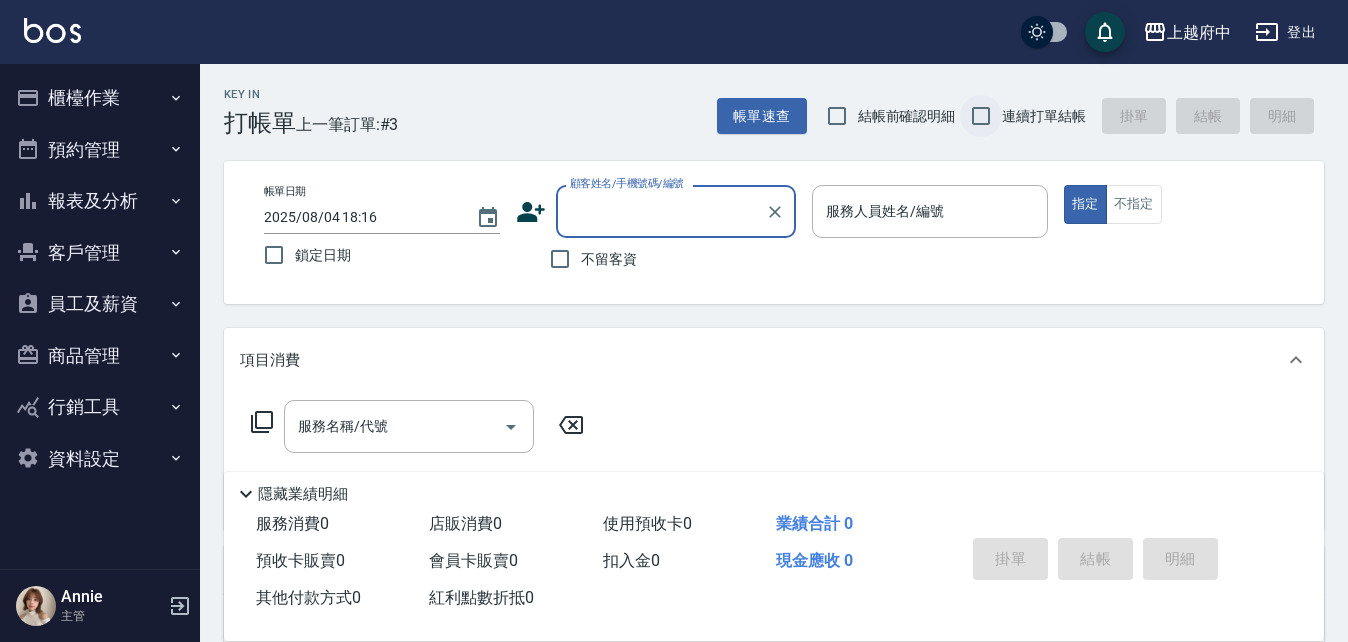 click on "連續打單結帳" at bounding box center (981, 116) 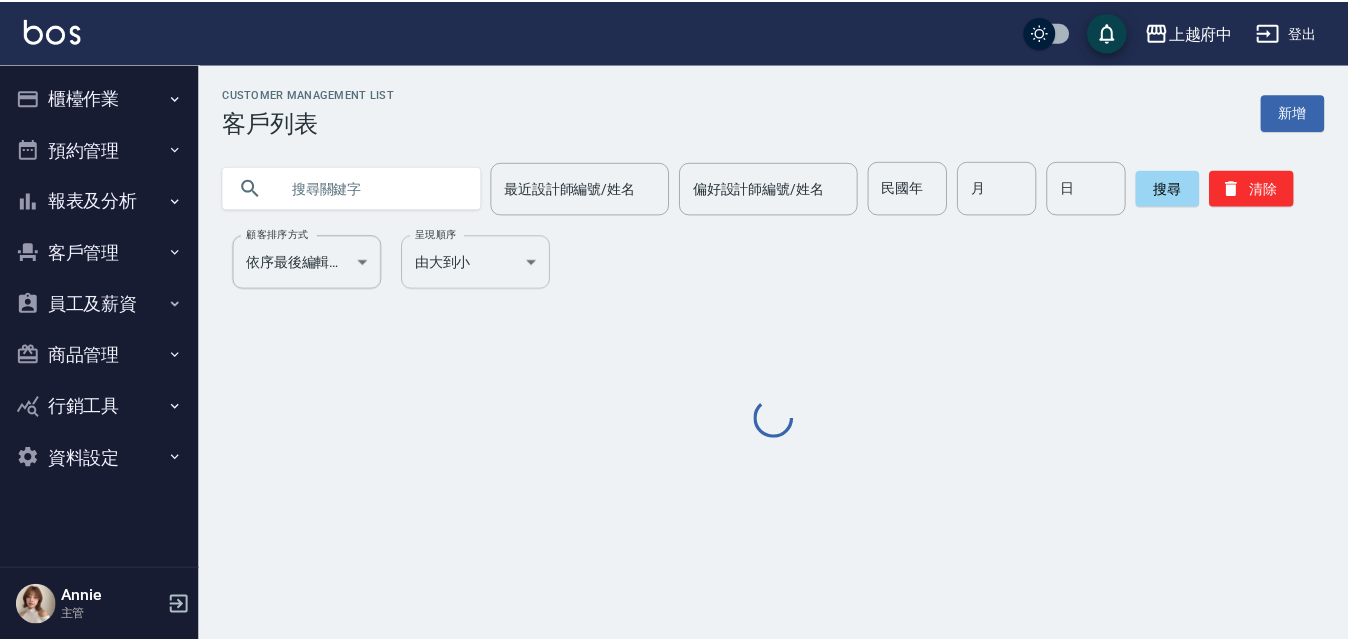 scroll, scrollTop: 0, scrollLeft: 0, axis: both 